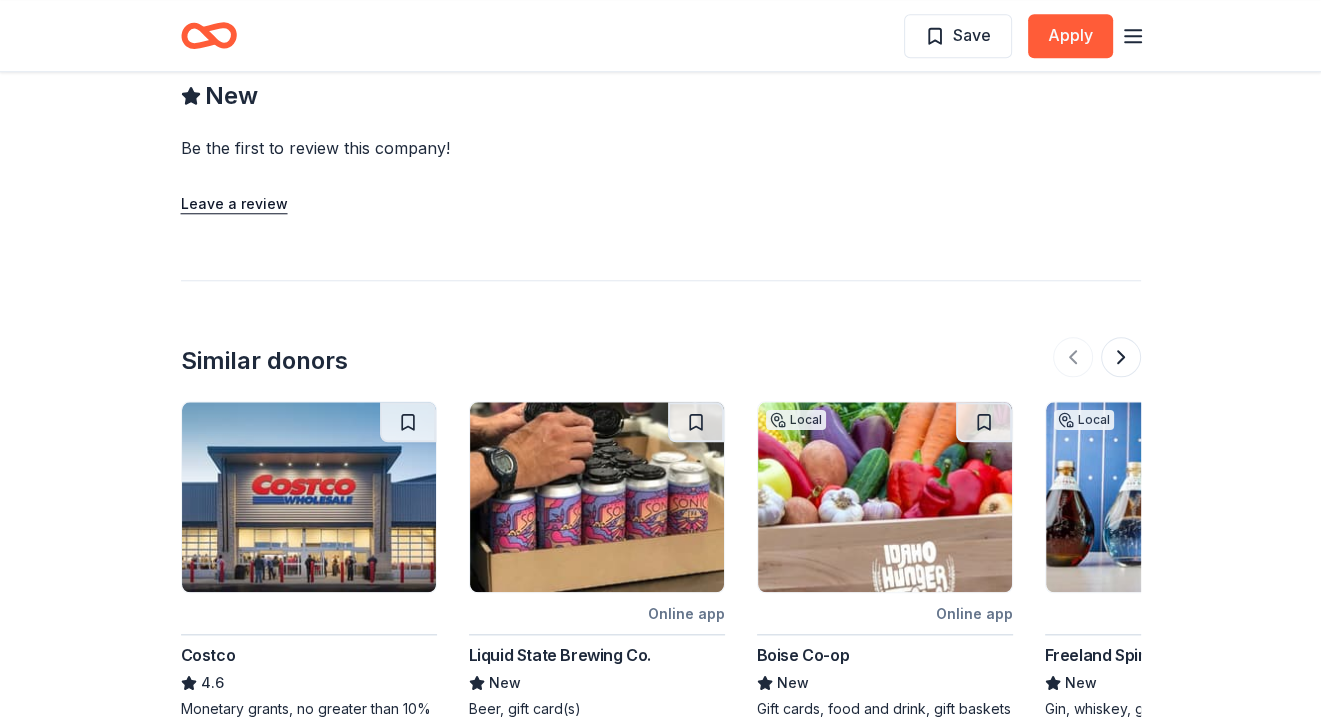 scroll, scrollTop: 1700, scrollLeft: 0, axis: vertical 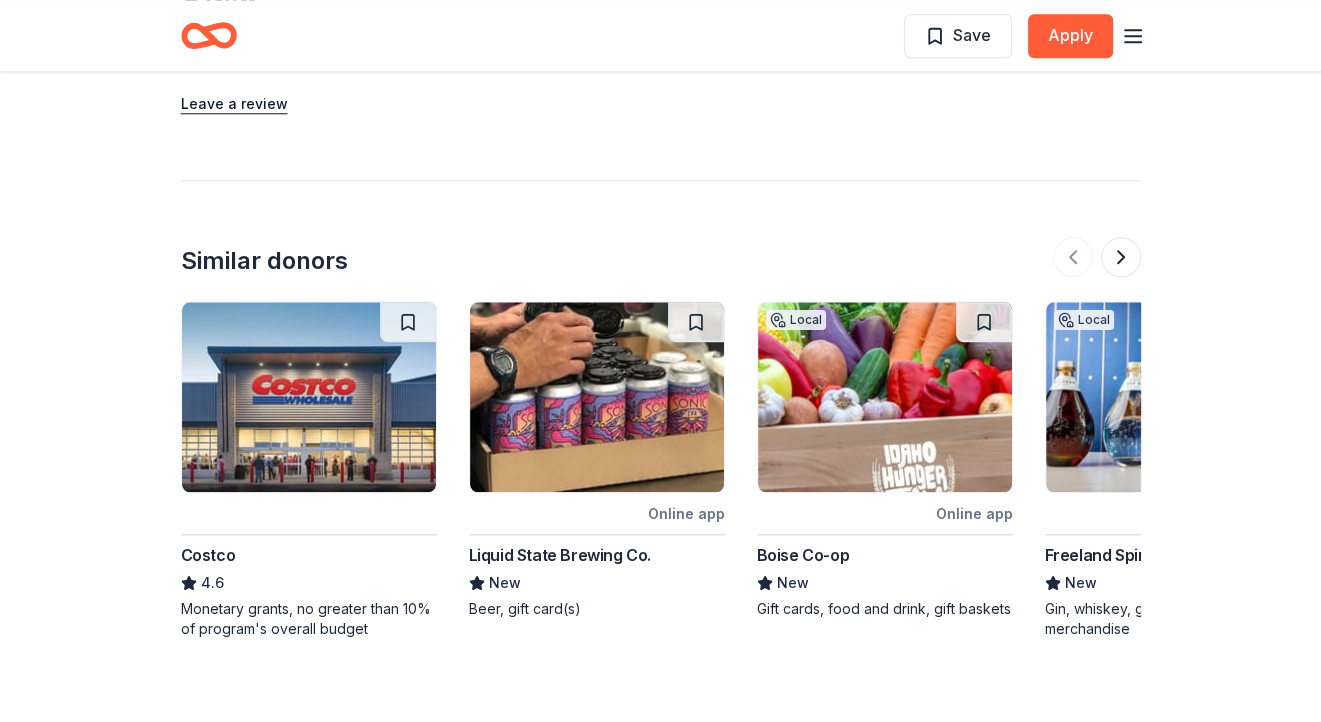 click on "Costco" at bounding box center [208, 555] 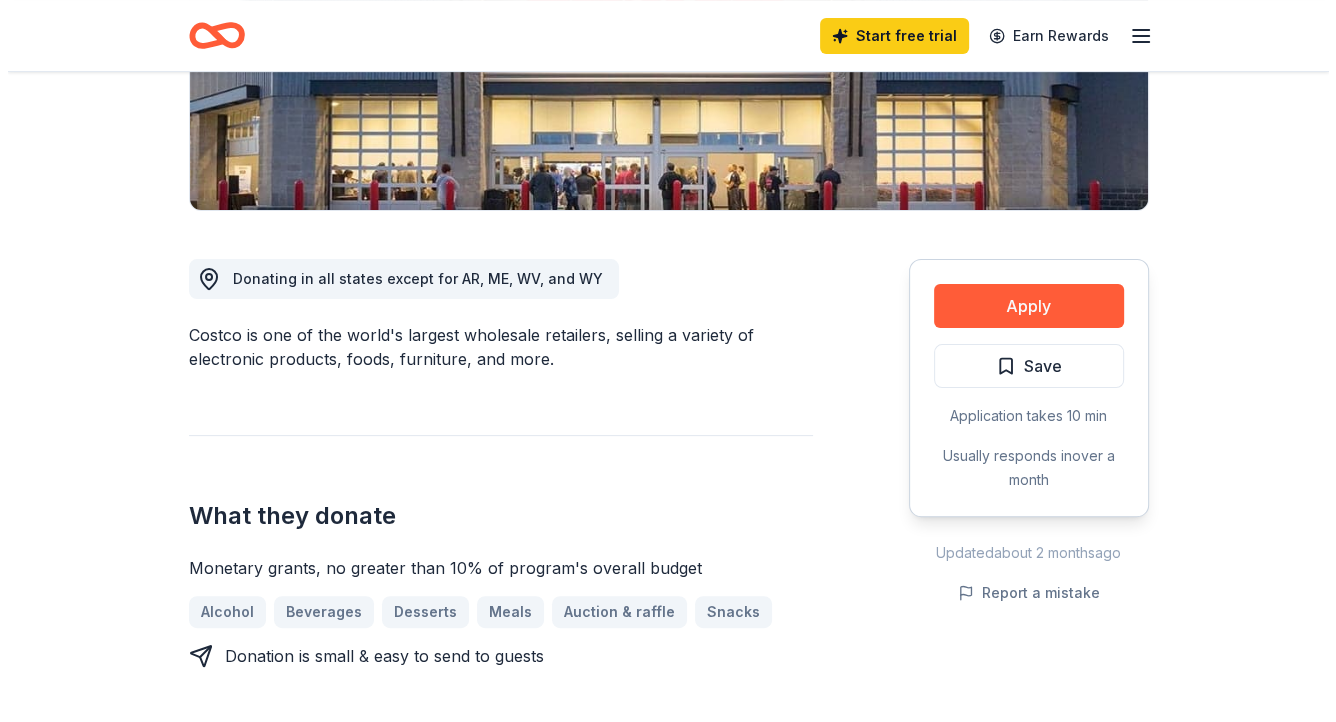 scroll, scrollTop: 400, scrollLeft: 0, axis: vertical 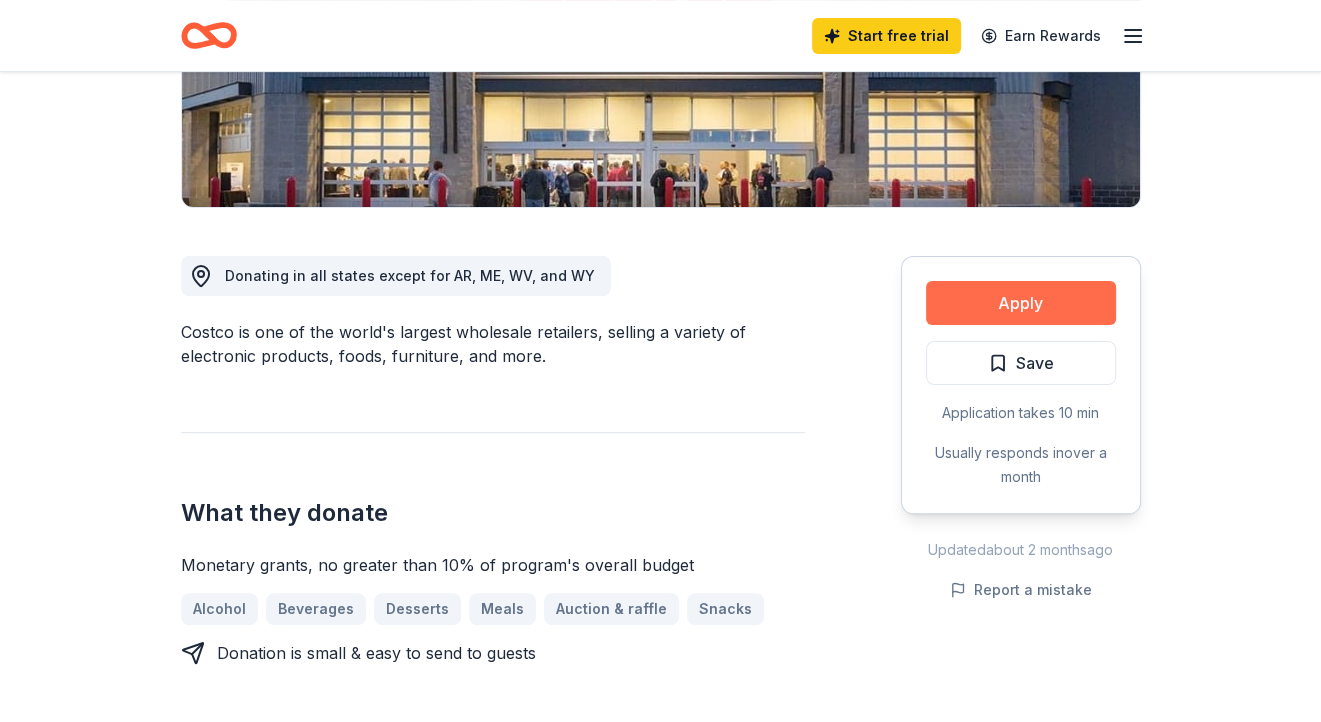 click on "Apply" at bounding box center [1021, 303] 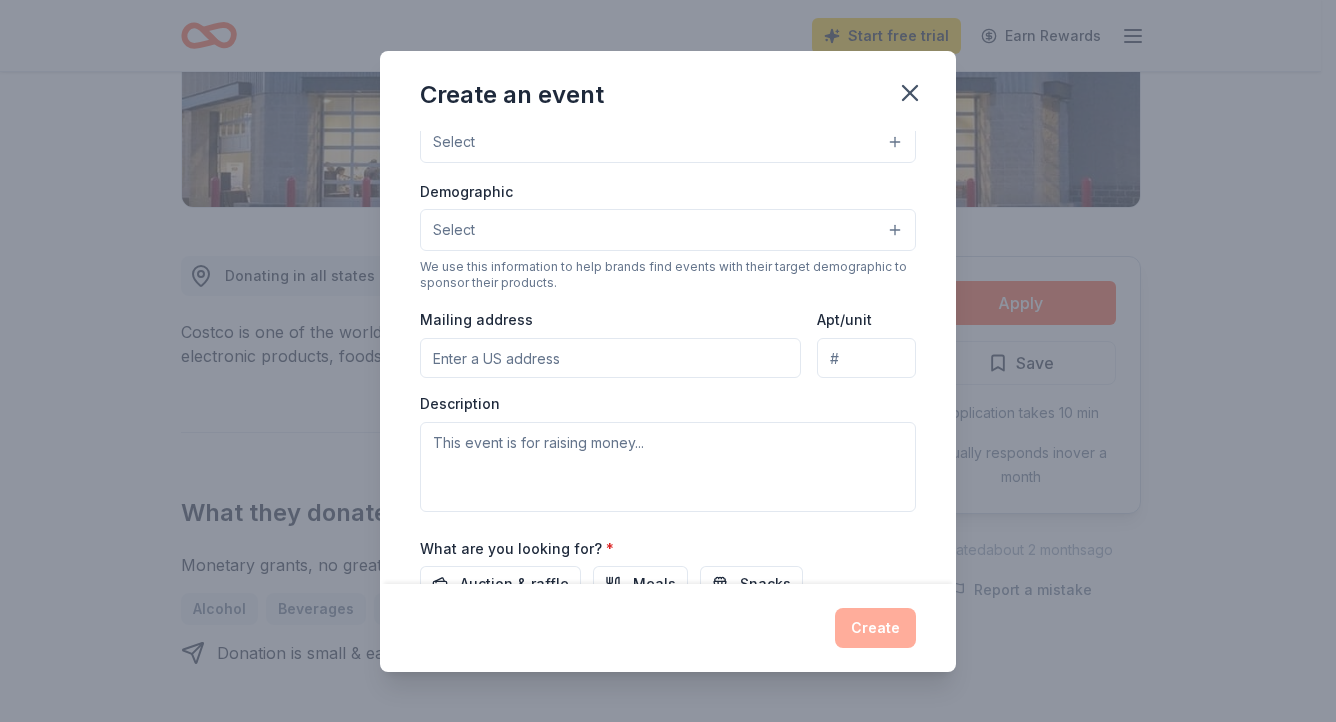 scroll, scrollTop: 0, scrollLeft: 0, axis: both 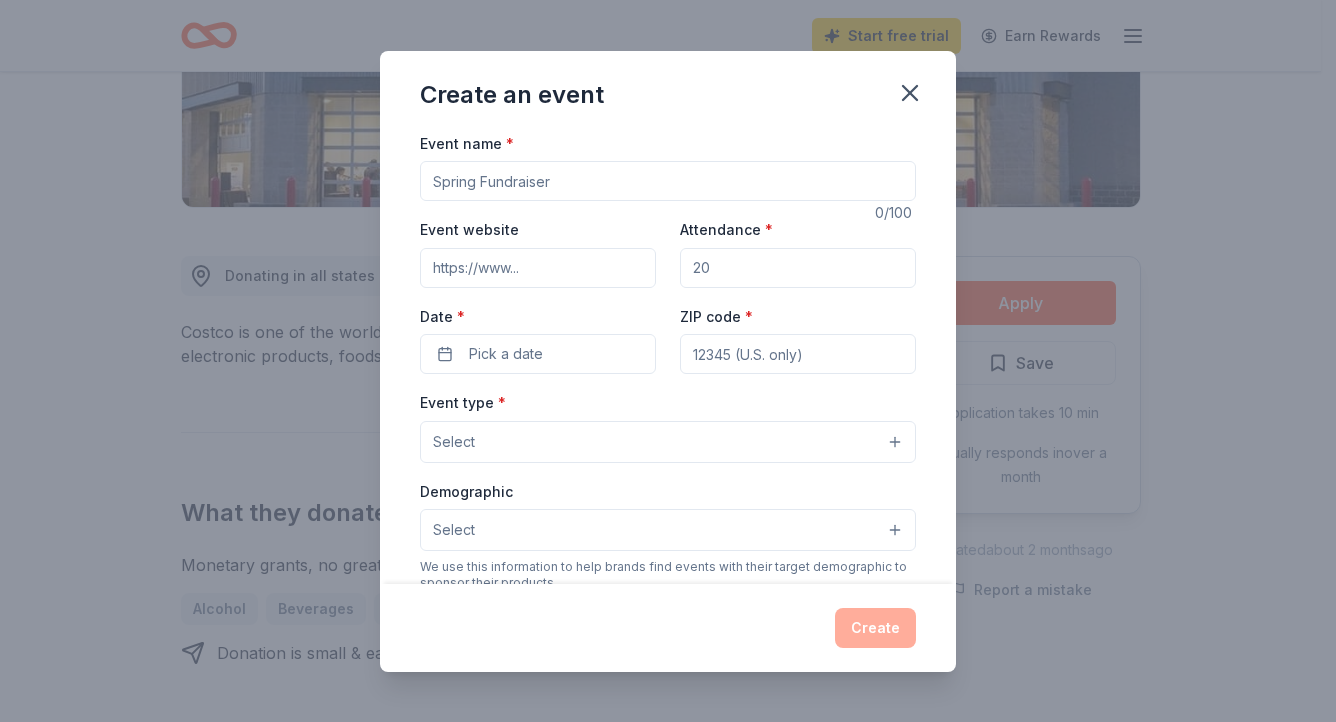 click on "Event name *" at bounding box center [668, 181] 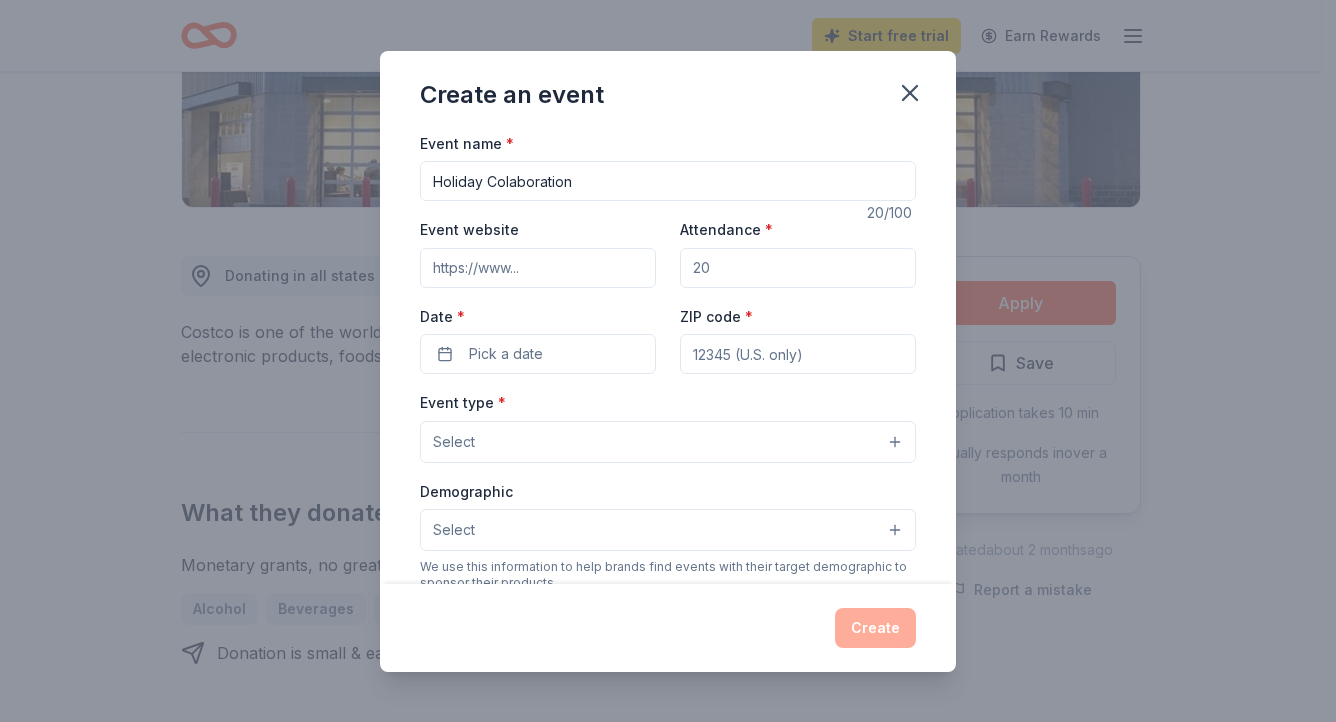 type on "Holiday Colaboration" 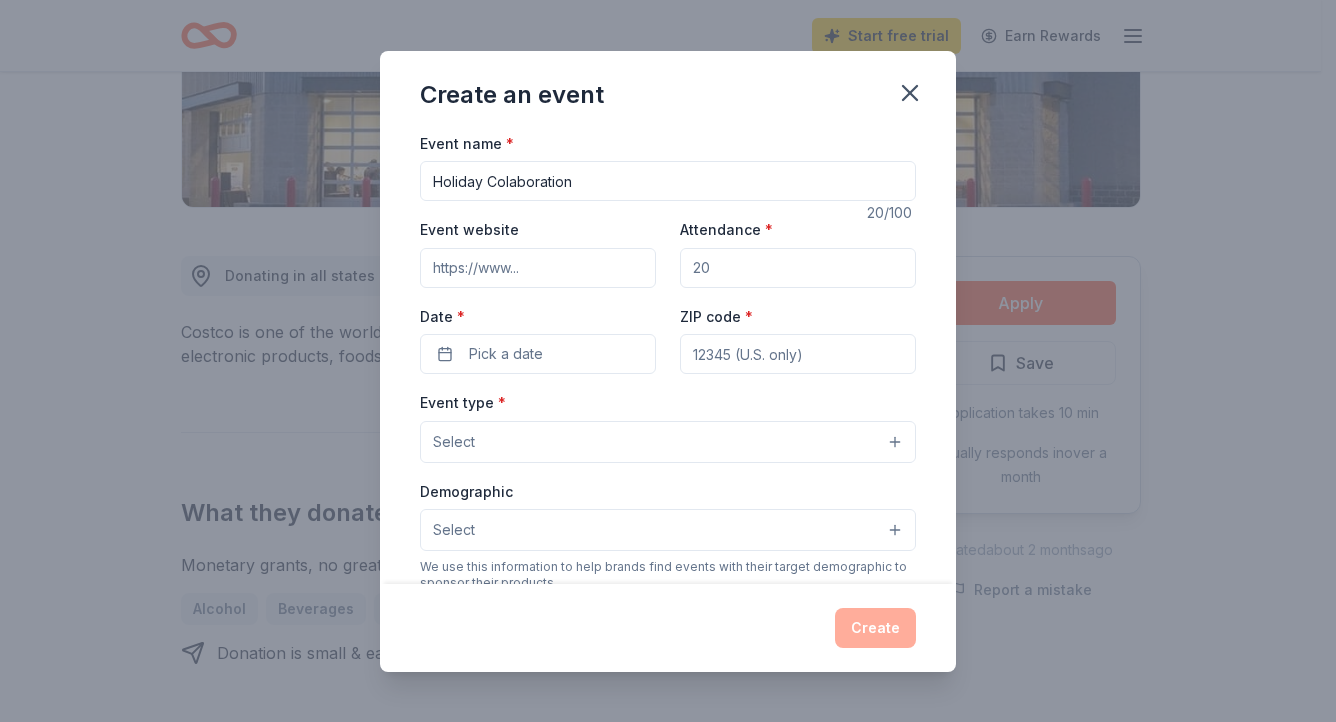 type on "https://soup-or-something-1.ueniweb.com/" 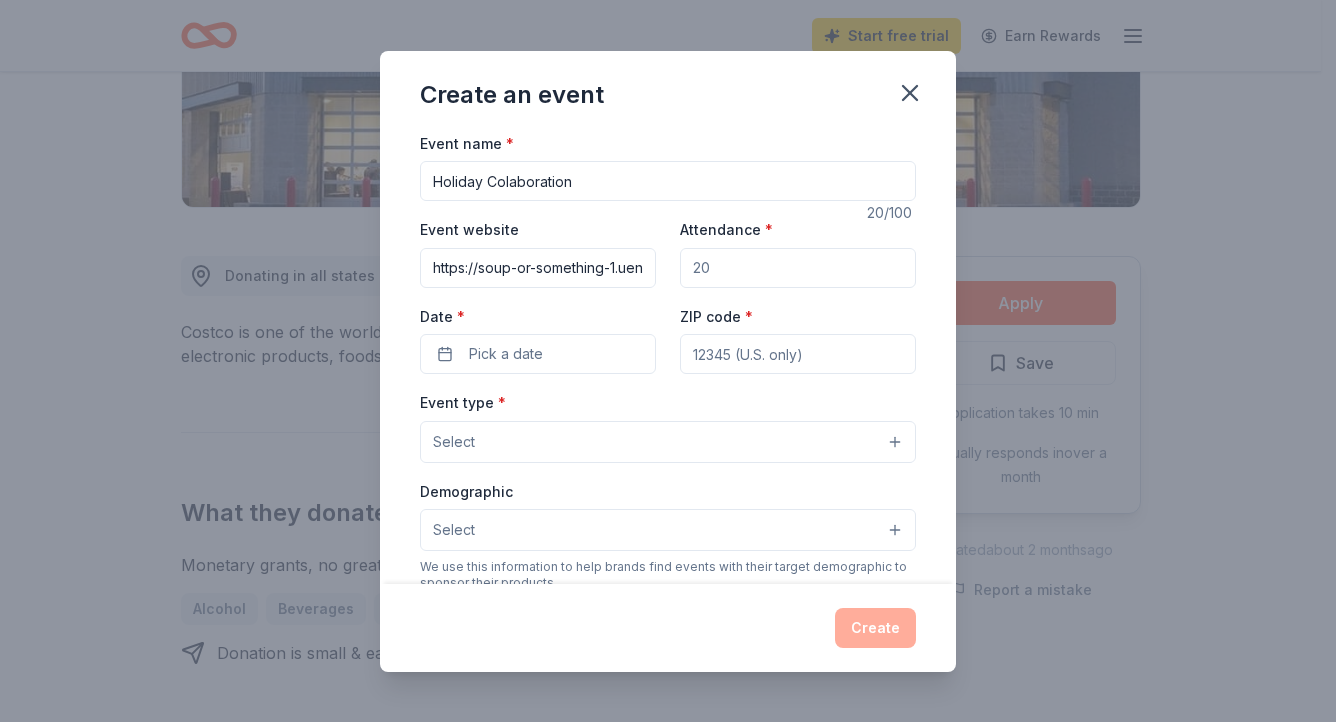 click on "Attendance *" at bounding box center [798, 268] 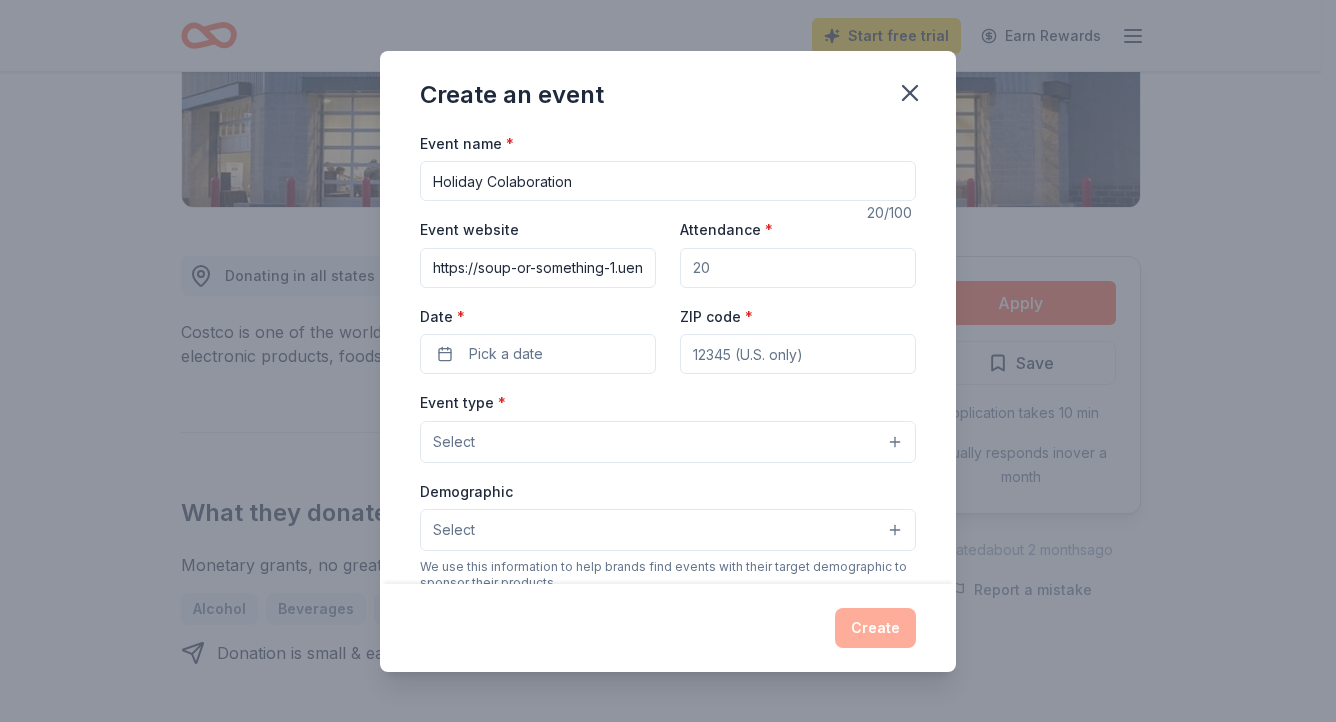 type on "6" 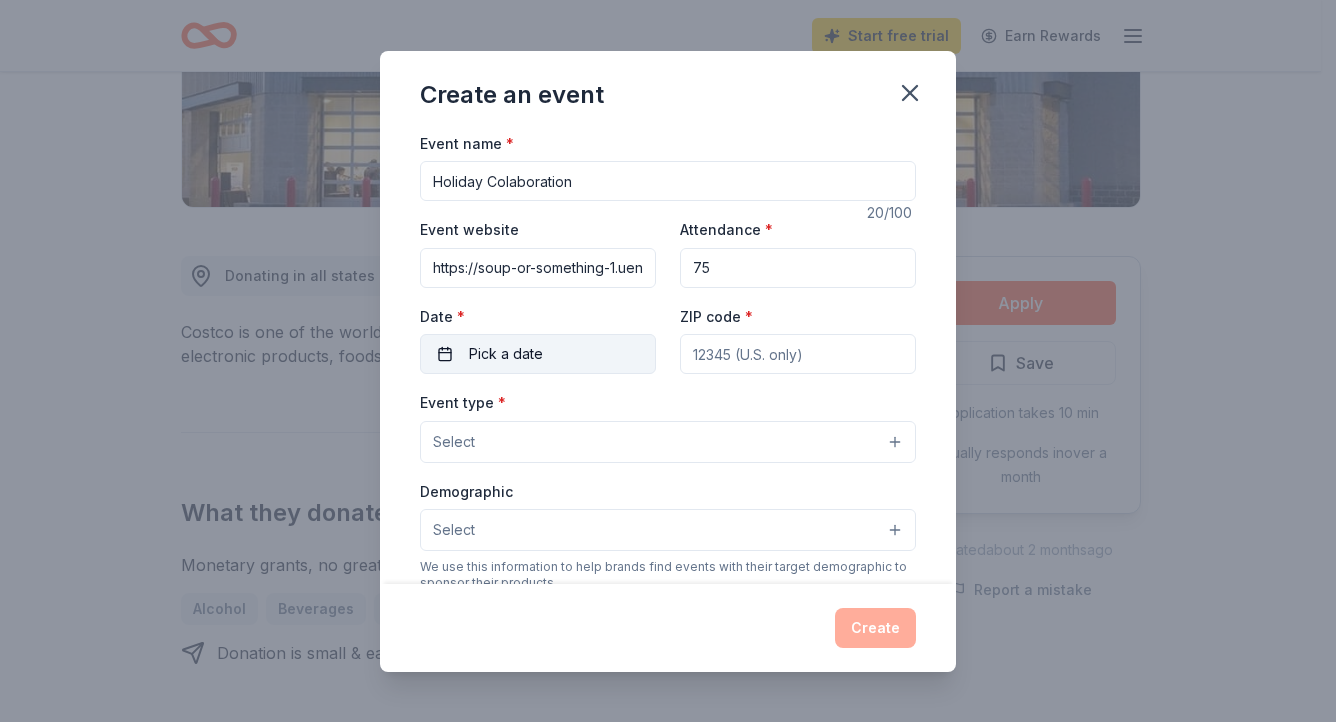 type on "75" 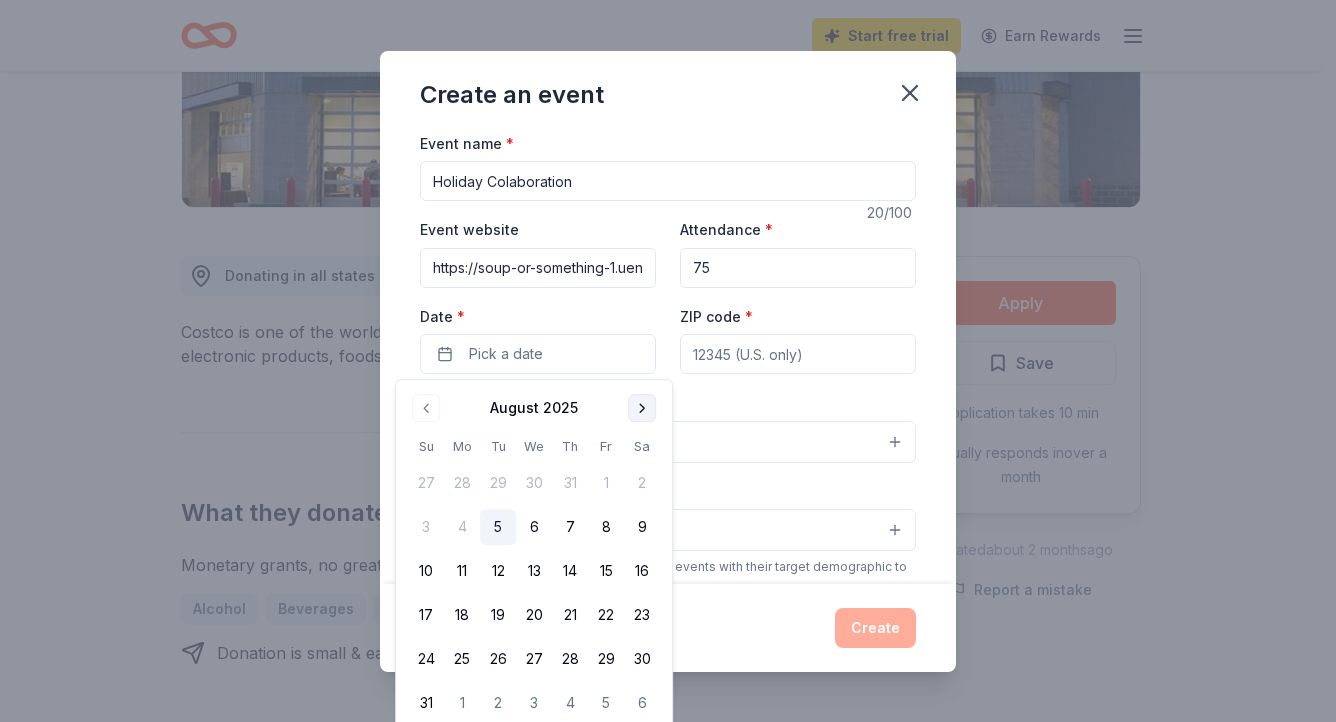 click at bounding box center [642, 408] 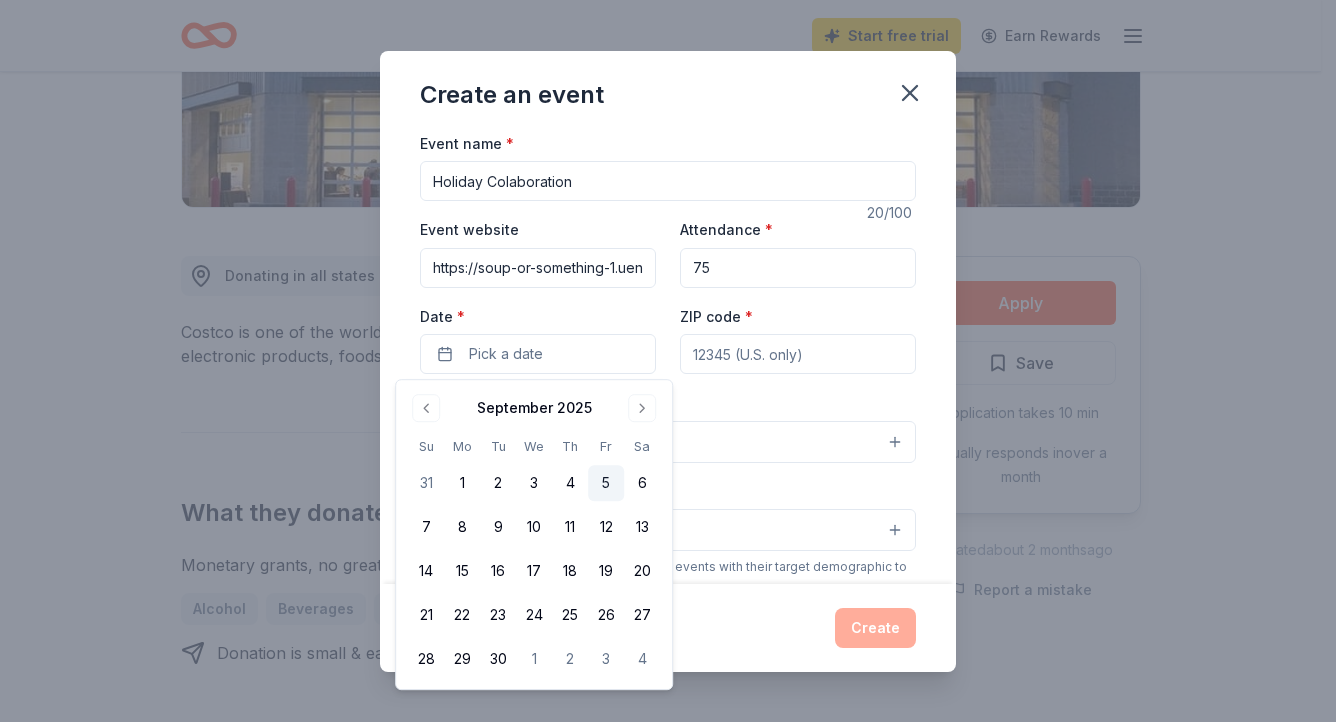 click on "5" at bounding box center (606, 483) 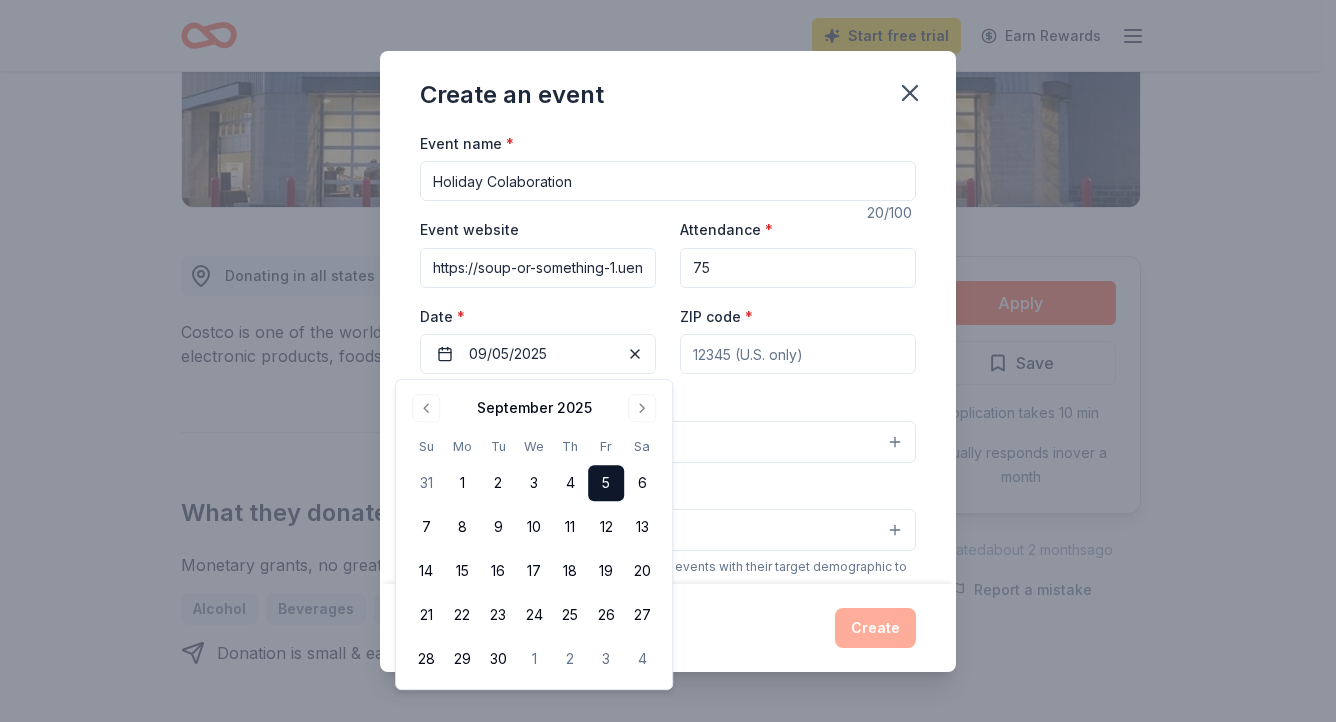 click on "ZIP code *" at bounding box center (798, 354) 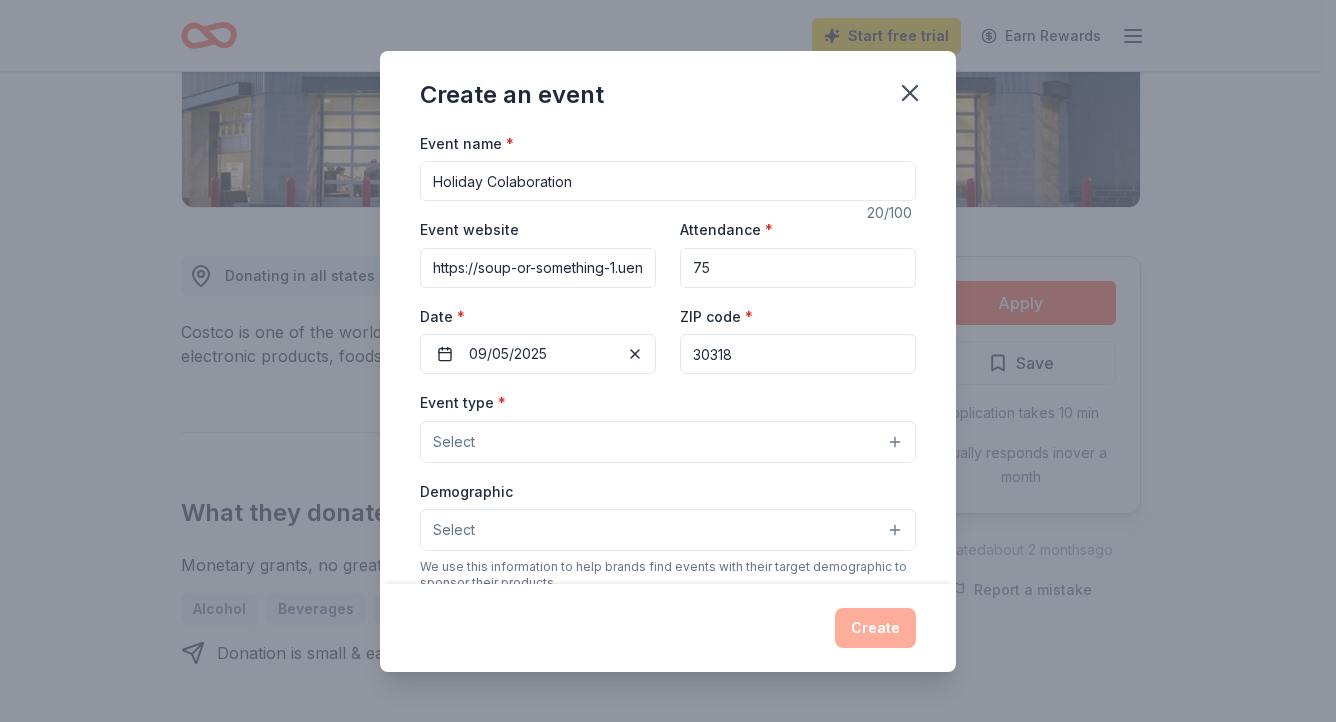 type on "30318" 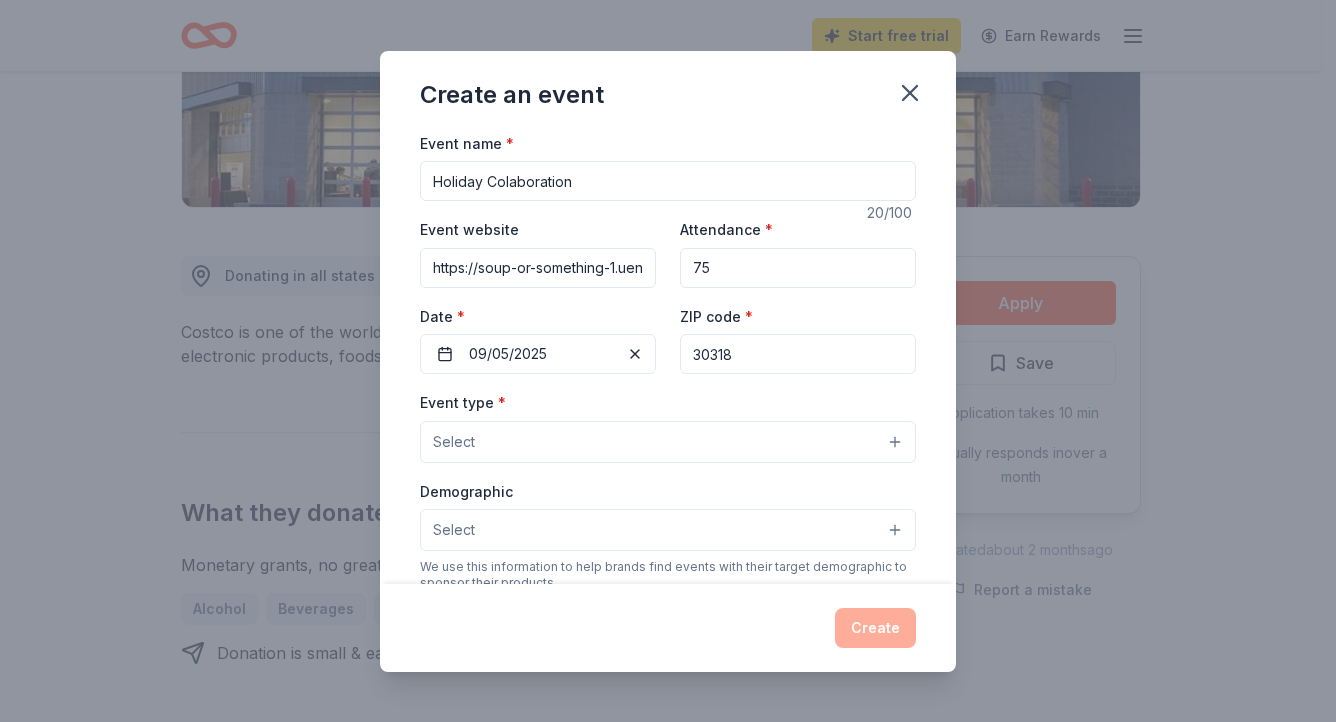 click on "Select" at bounding box center [454, 442] 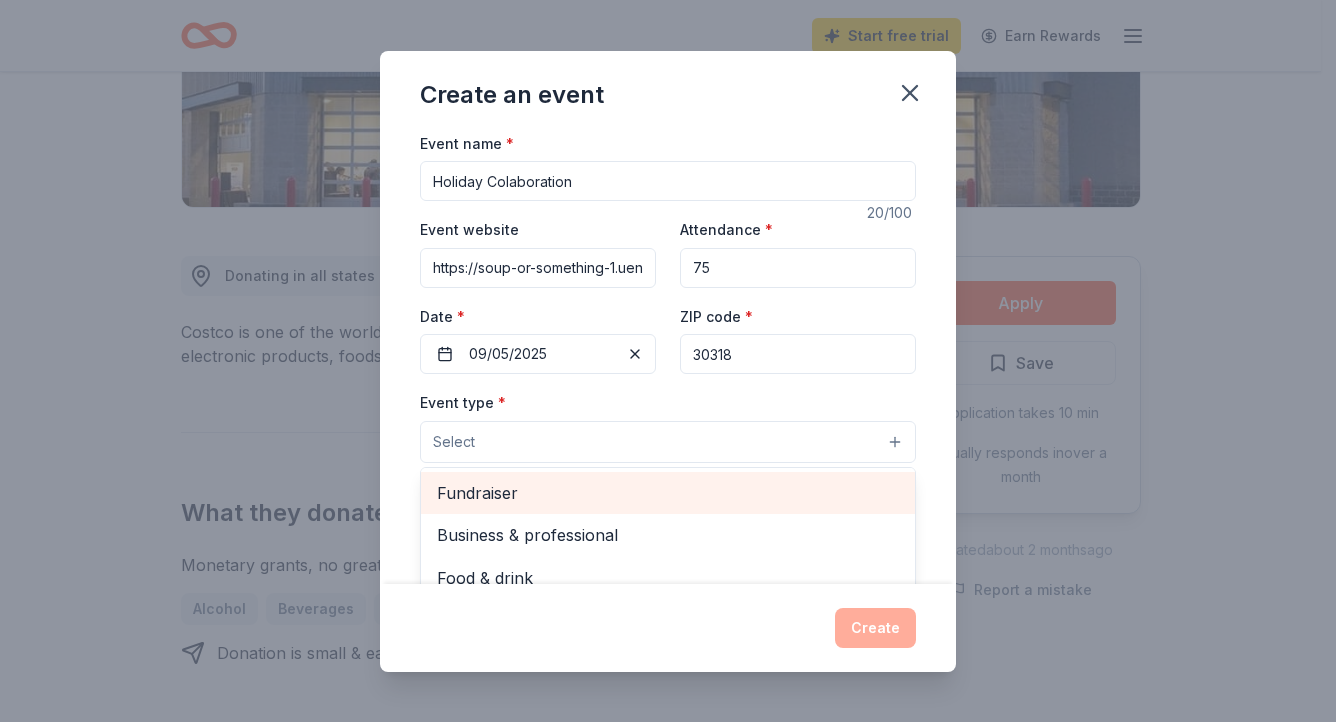 scroll, scrollTop: 66, scrollLeft: 0, axis: vertical 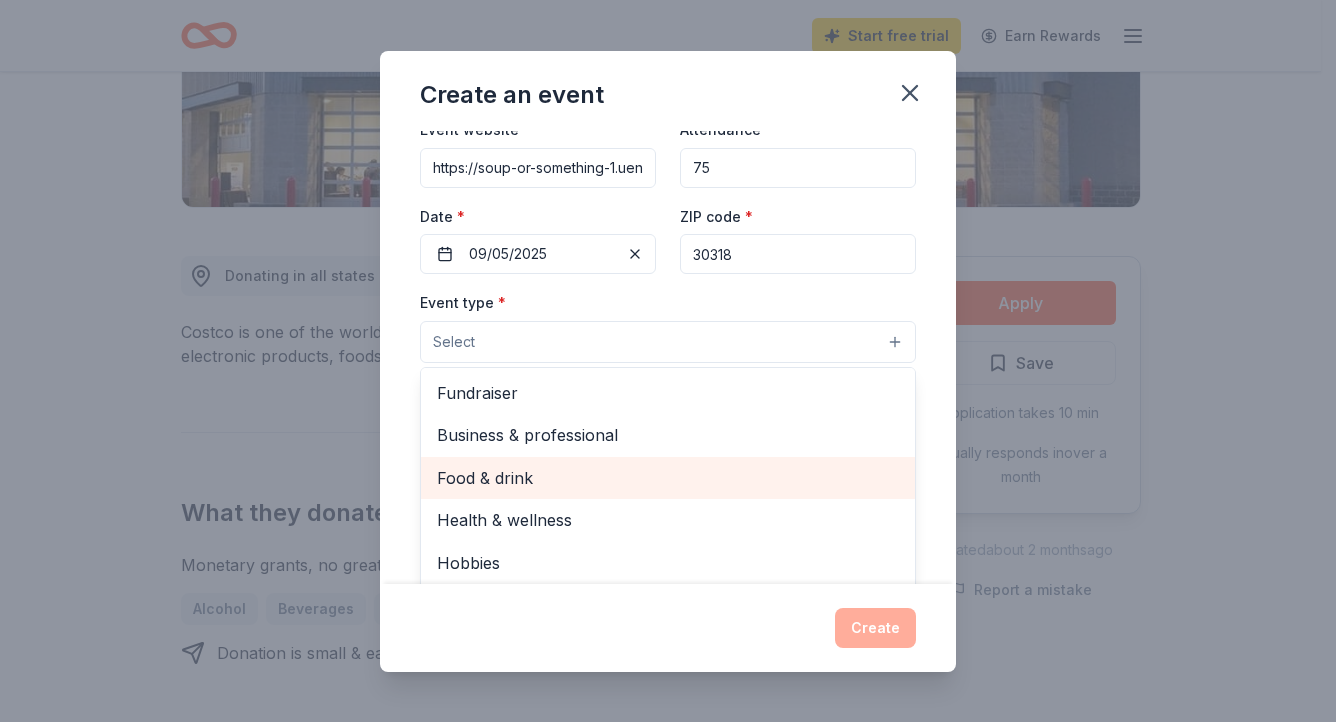 click on "Food & drink" at bounding box center [668, 478] 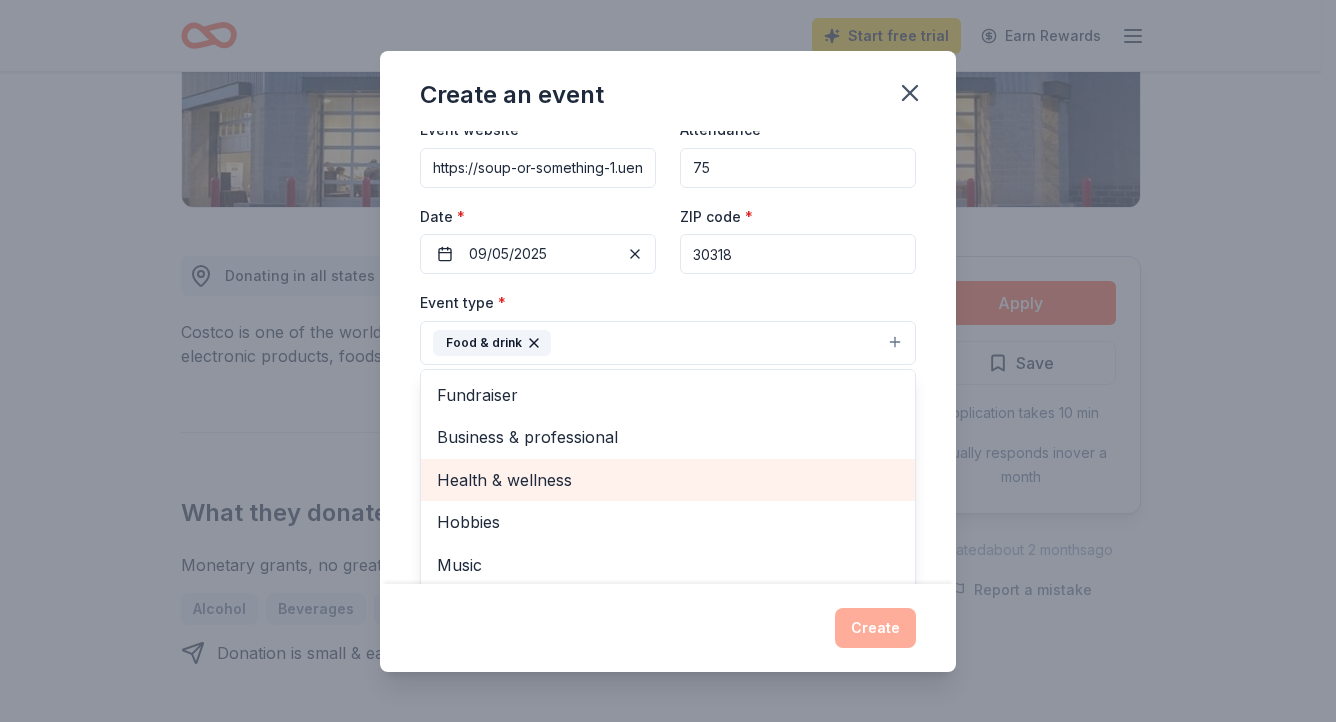 click on "Health & wellness" at bounding box center [668, 480] 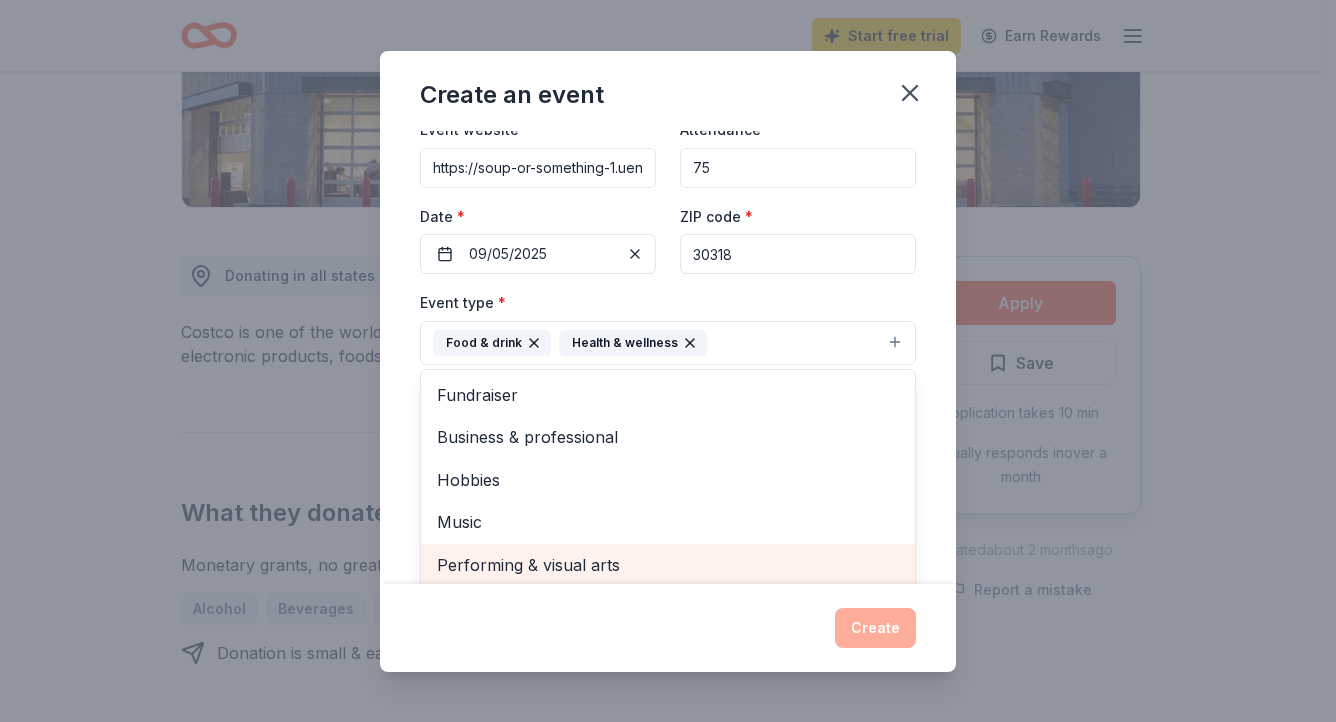 click on "Performing & visual arts" at bounding box center [668, 565] 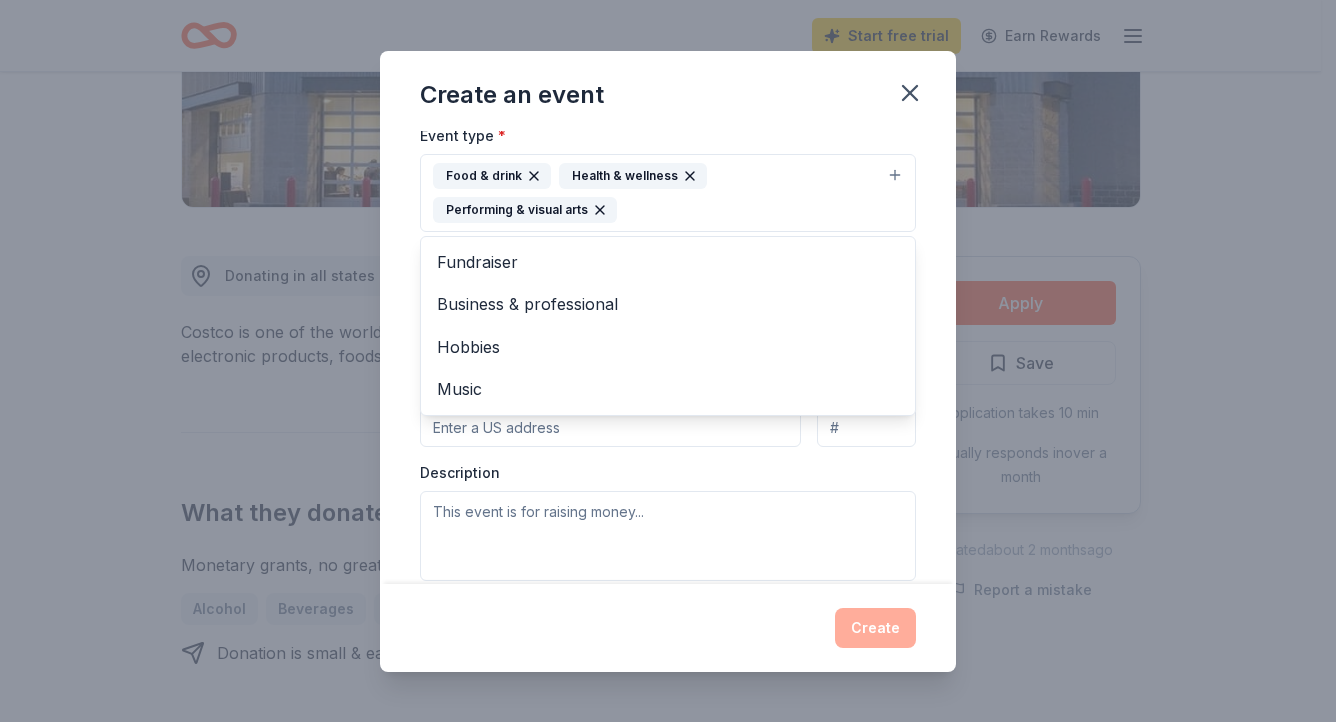 scroll, scrollTop: 301, scrollLeft: 0, axis: vertical 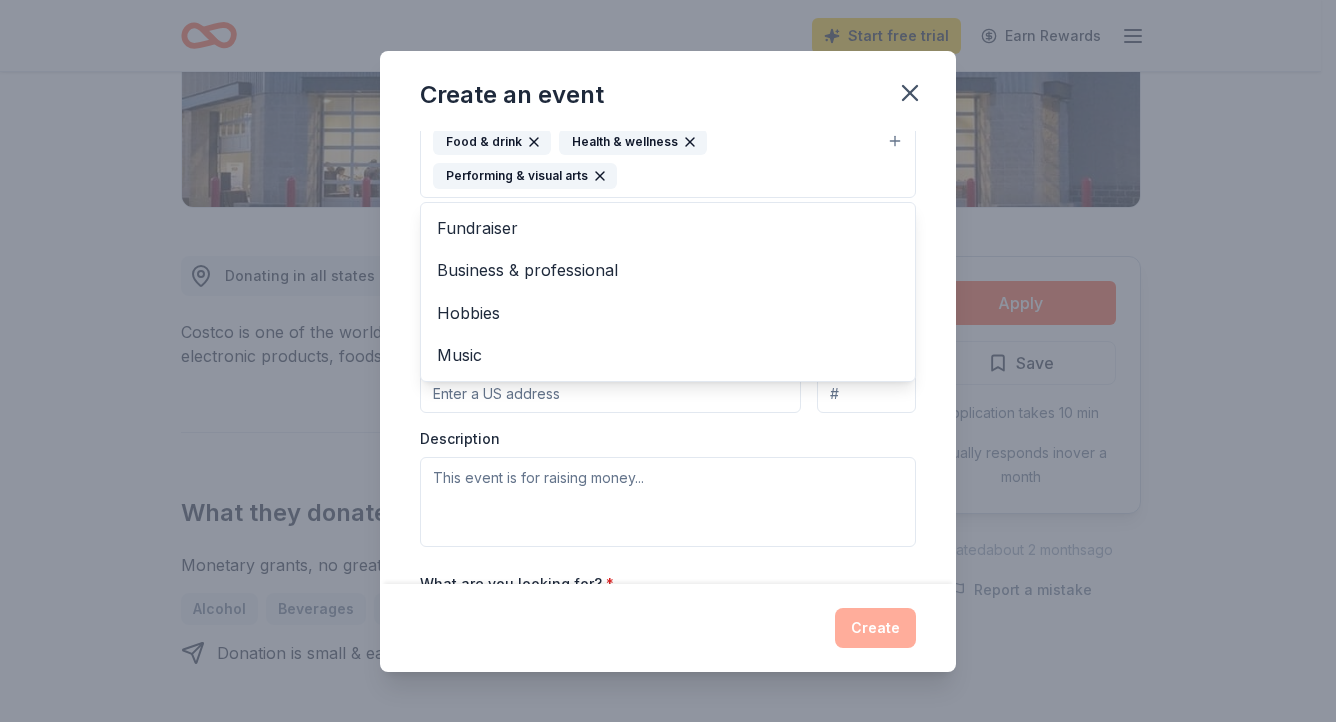 click on "Event type * Food & drink Health & wellness Performing & visual arts Fundraiser Business & professional Hobbies Music Demographic Select We use this information to help brands find events with their target demographic to sponsor their products. Mailing address Apt/unit Description" at bounding box center (668, 317) 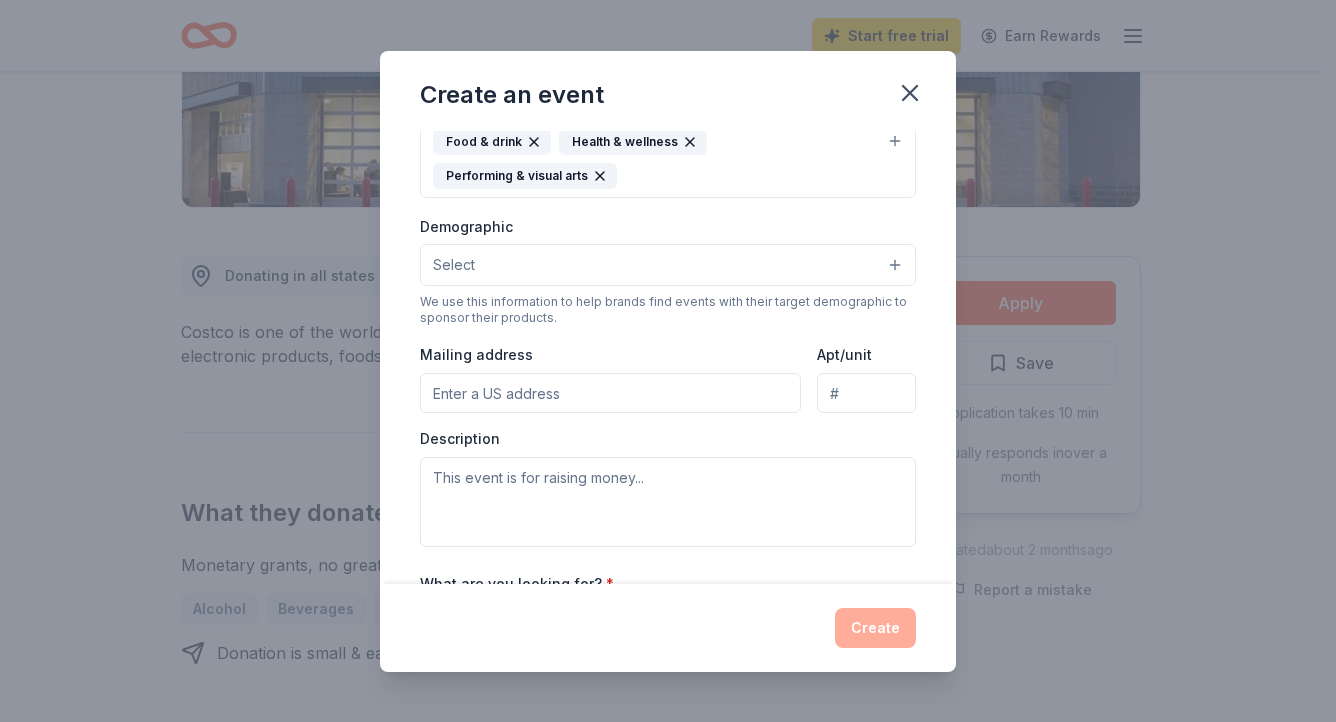 scroll, scrollTop: 291, scrollLeft: 0, axis: vertical 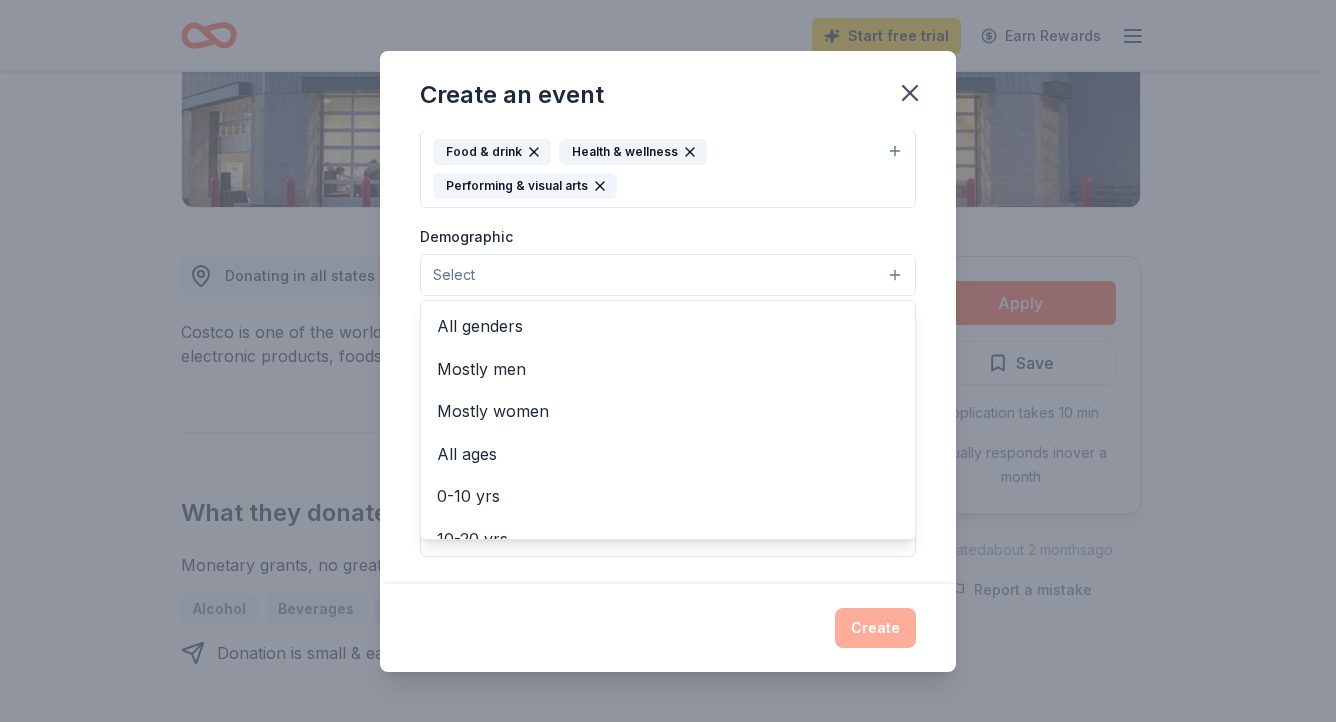 click on "Select" at bounding box center (454, 275) 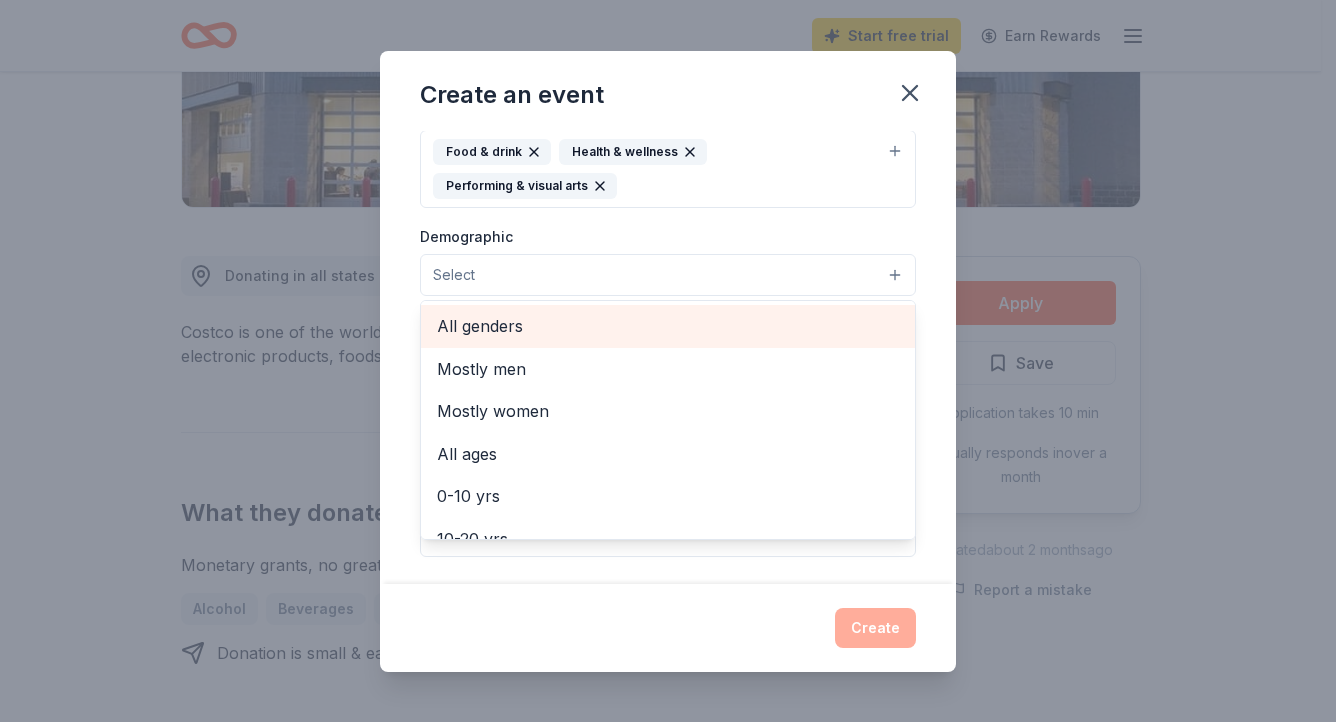 scroll, scrollTop: 100, scrollLeft: 0, axis: vertical 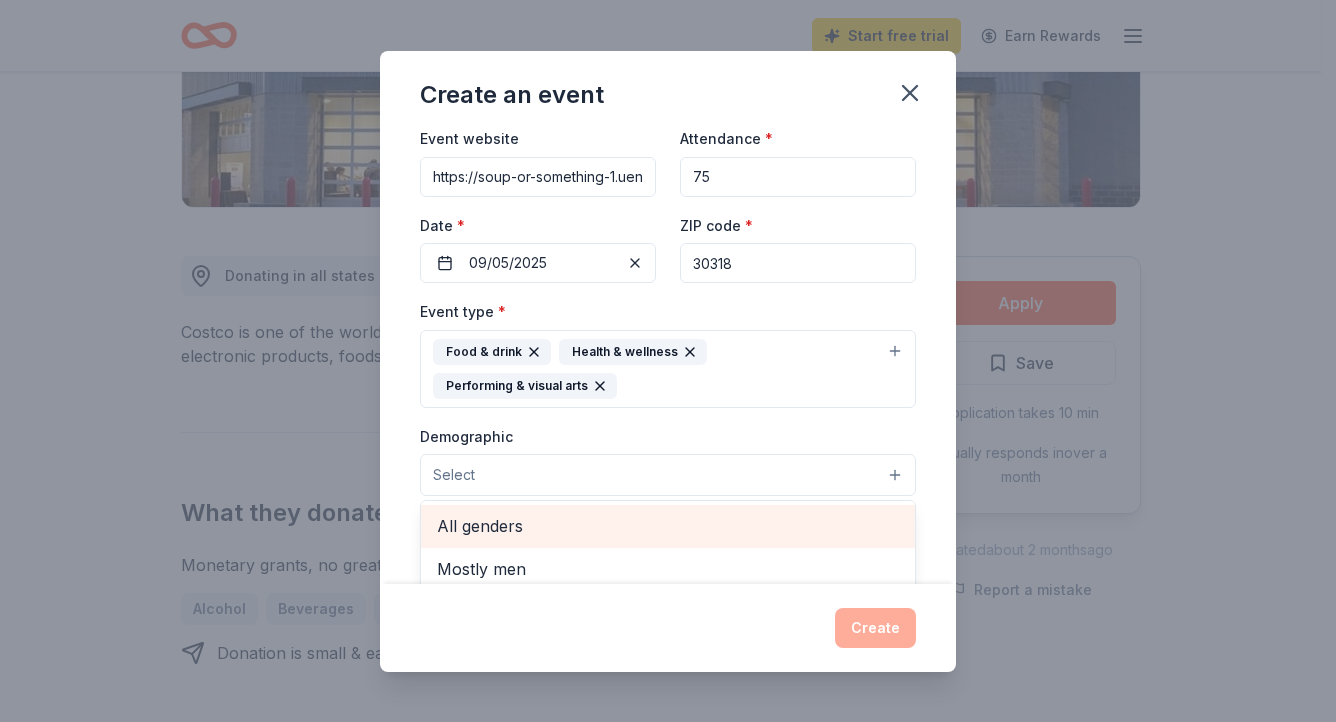click on "All genders" at bounding box center (668, 526) 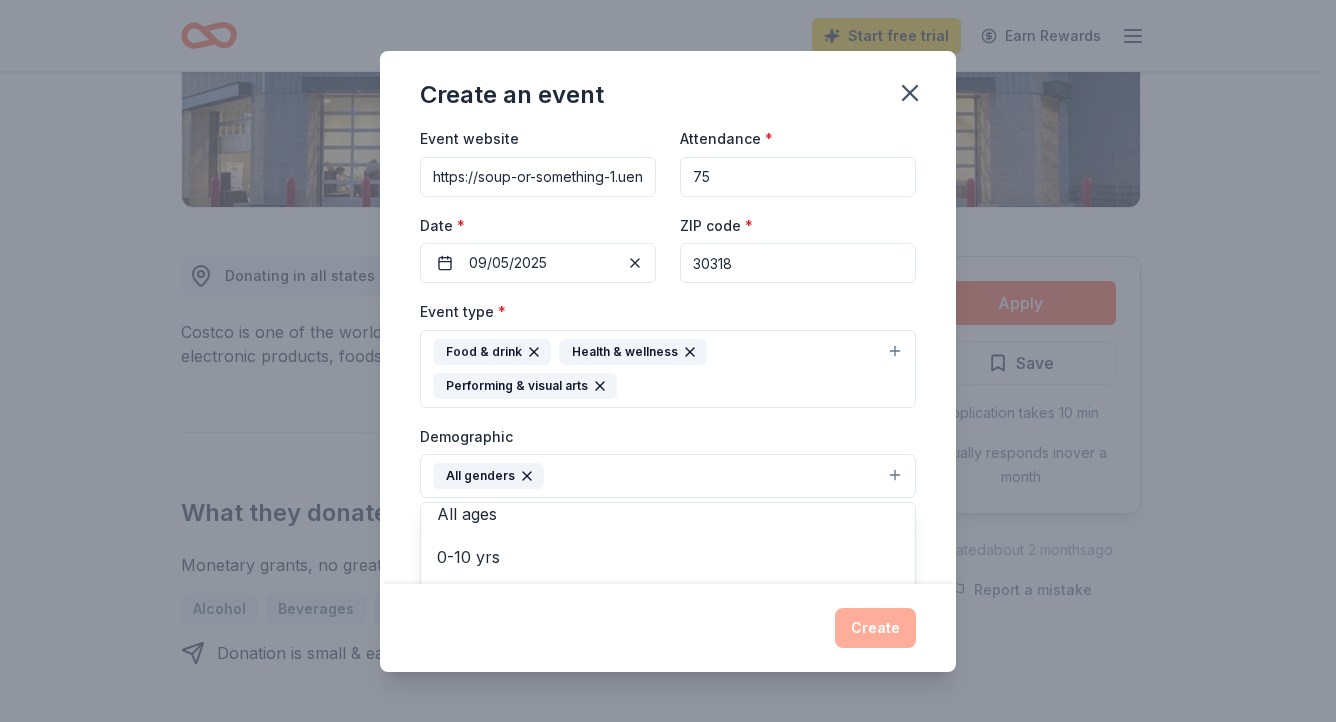 scroll, scrollTop: 100, scrollLeft: 0, axis: vertical 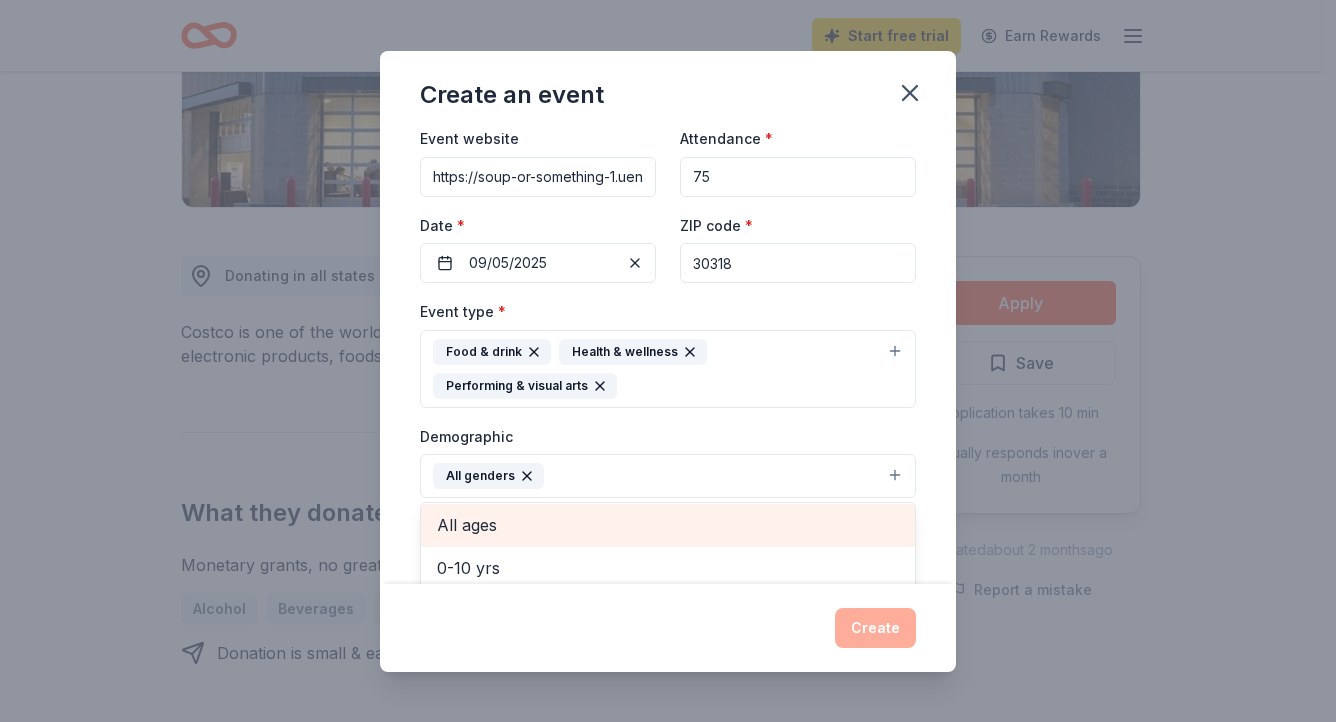 click on "All ages" at bounding box center [668, 525] 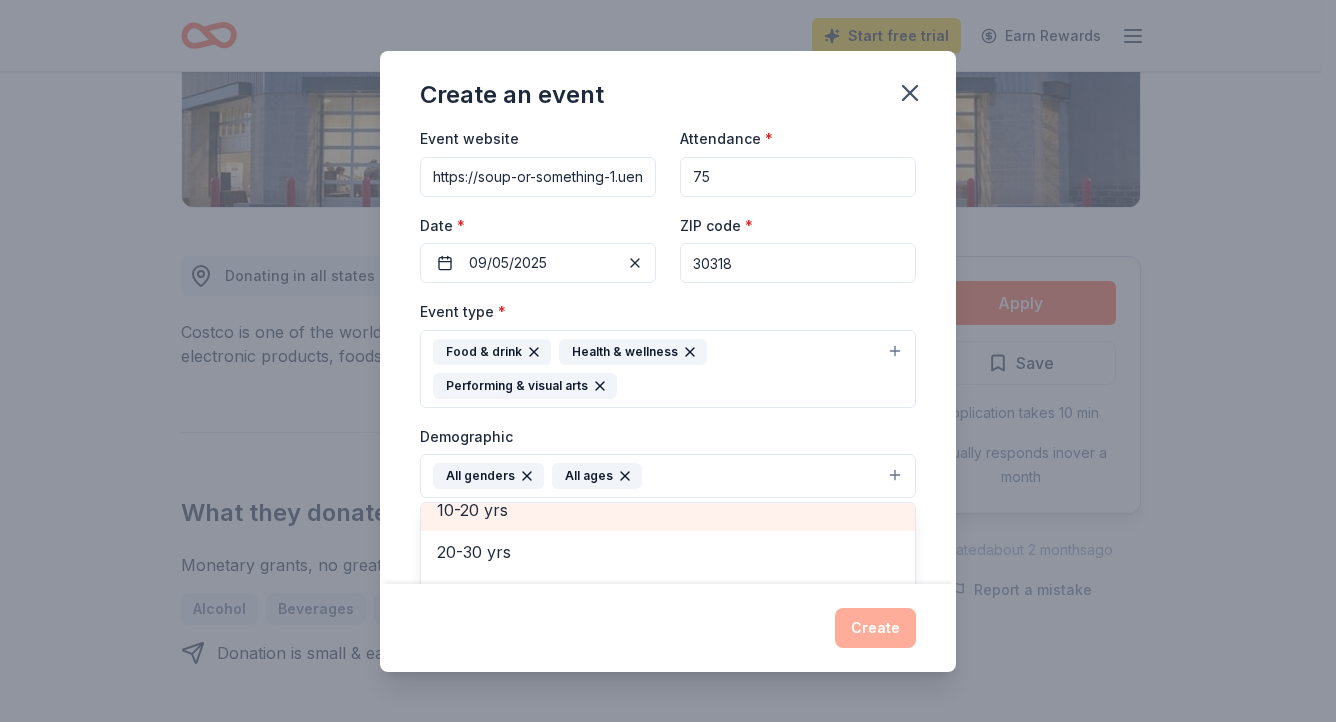 scroll, scrollTop: 236, scrollLeft: 0, axis: vertical 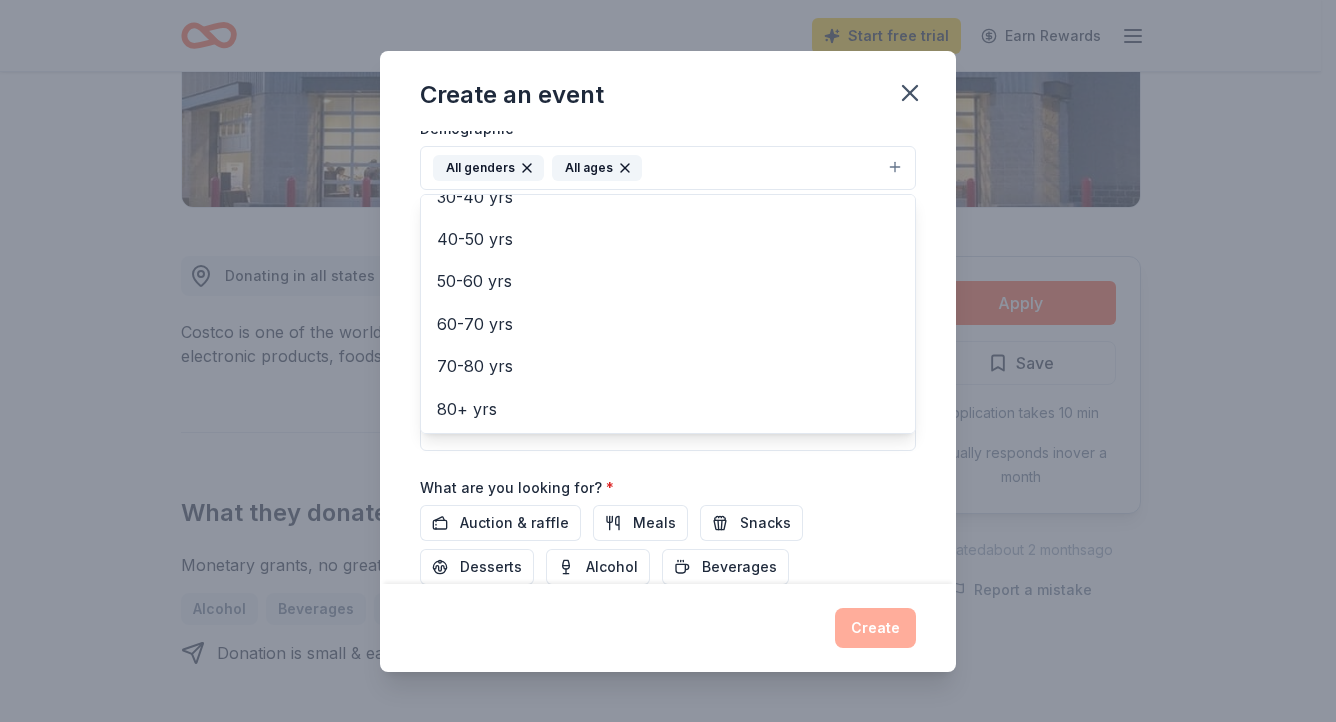 click on "Event name * Holiday Colaboration 20 /100 Event website https://soup-or-something-1.ueniweb.com/ Attendance * 75 Date * 09/05/2025 ZIP code * [POSTAL_CODE] Event type * Food & drink Health & wellness Performing & visual arts Demographic All genders All ages Mostly men Mostly women 0-10 yrs 10-20 yrs 20-30 yrs 30-40 yrs 40-50 yrs 50-60 yrs 60-70 yrs 70-80 yrs 80+ yrs We use this information to help brands find events with their target demographic to sponsor their products. Mailing address Apt/unit Description What are you looking for? * Auction & raffle Meals Snacks Desserts Alcohol Beverages Send me reminders Email me reminders of donor application deadlines Recurring event" at bounding box center (668, 213) 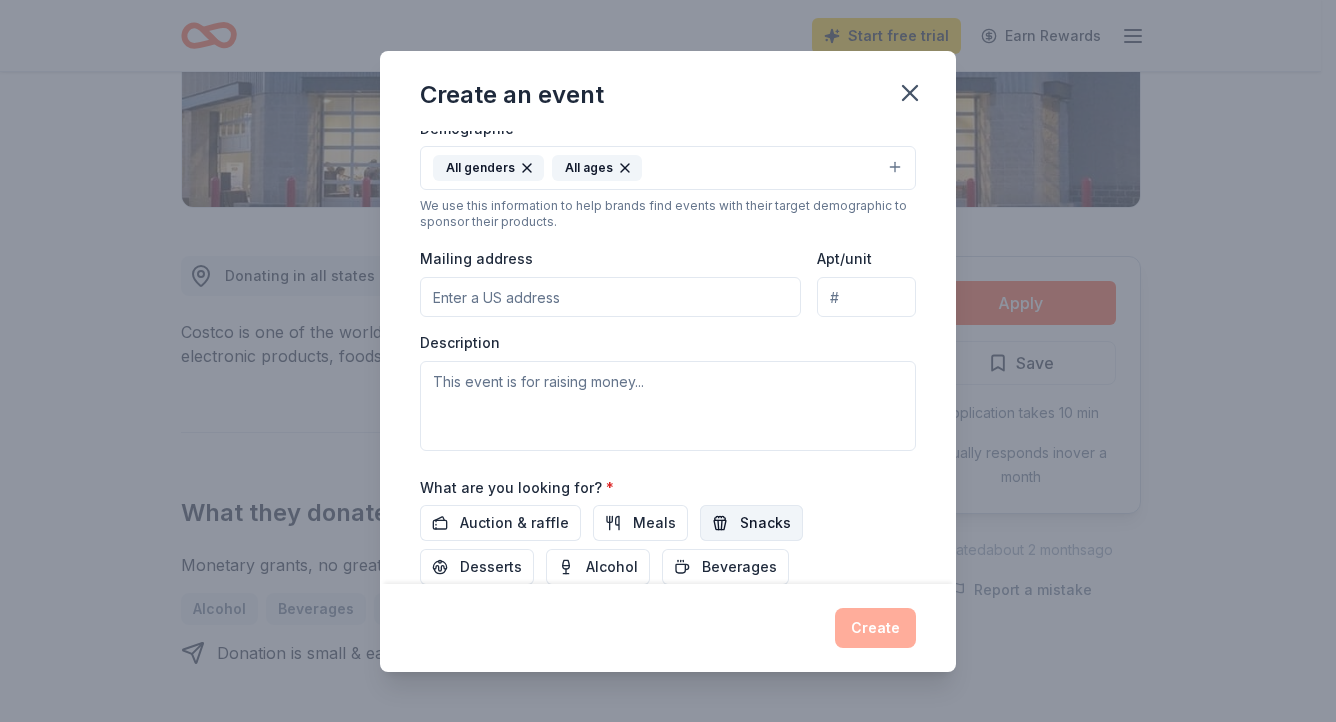 click on "Snacks" at bounding box center (765, 523) 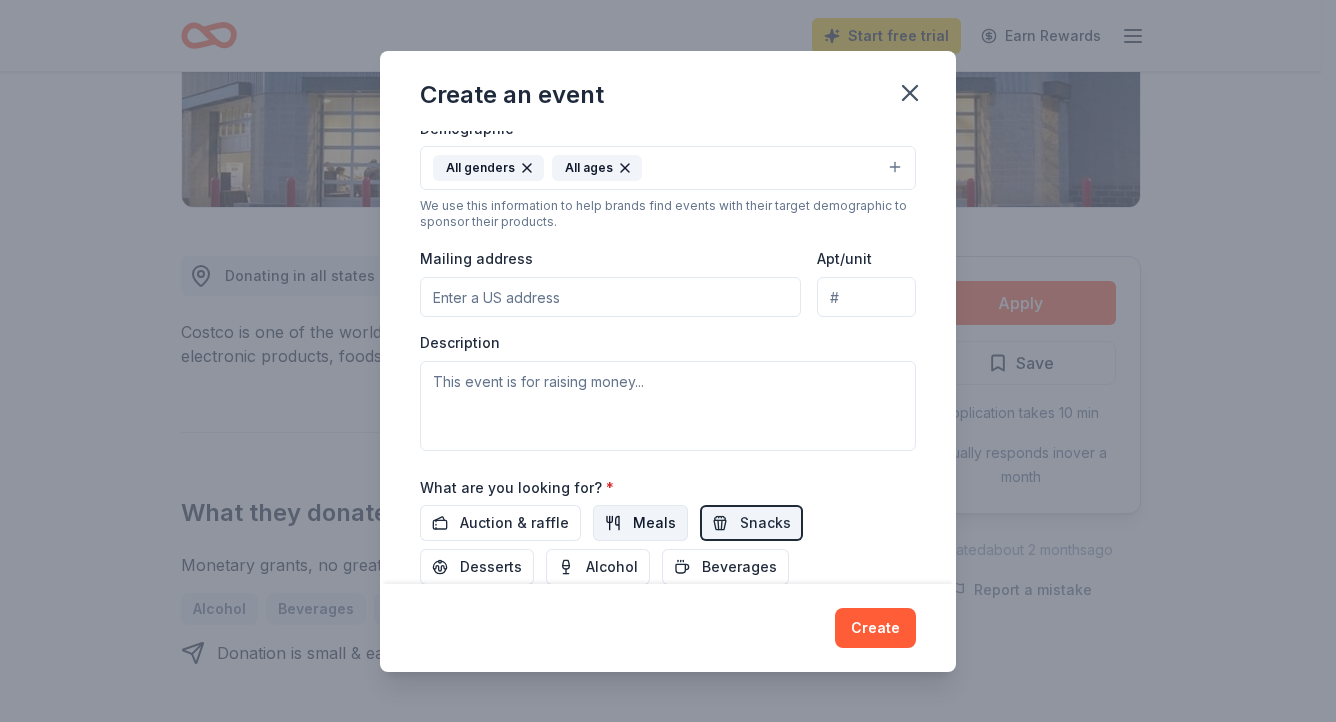 click on "Meals" at bounding box center (654, 523) 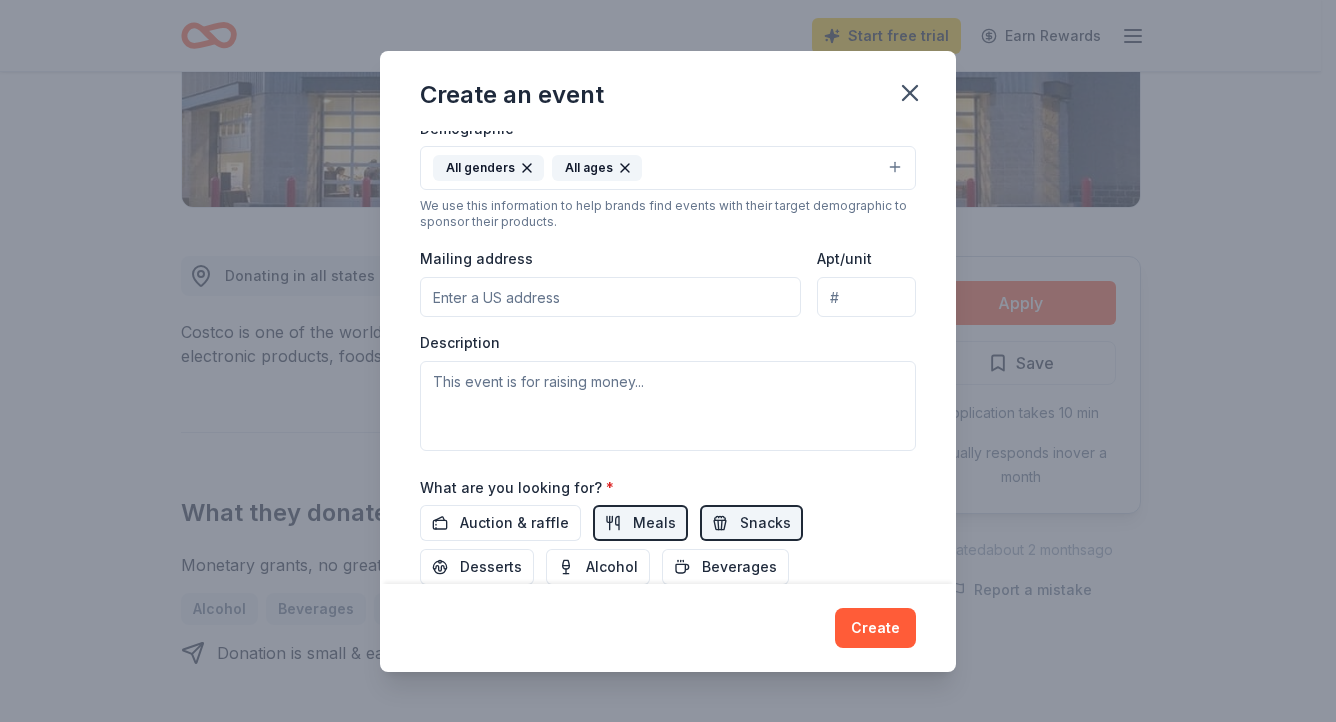 scroll, scrollTop: 299, scrollLeft: 0, axis: vertical 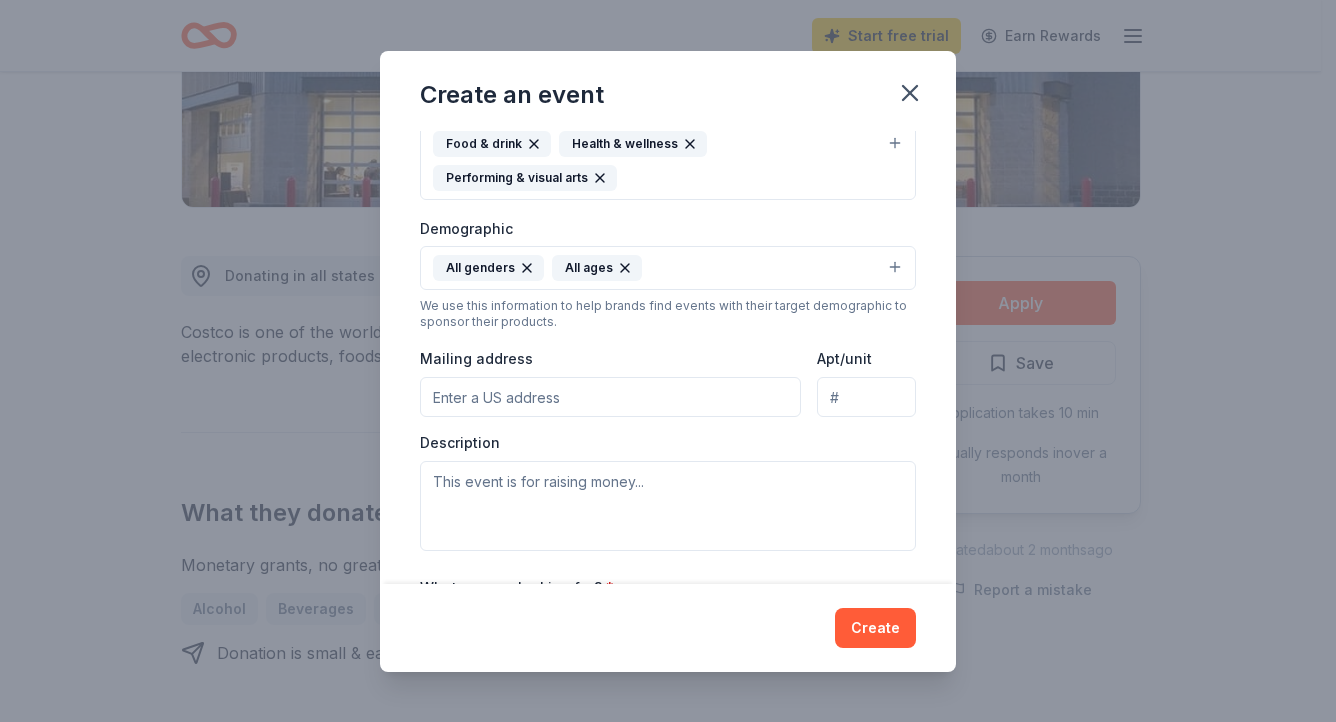 click on "Mailing address" at bounding box center (610, 397) 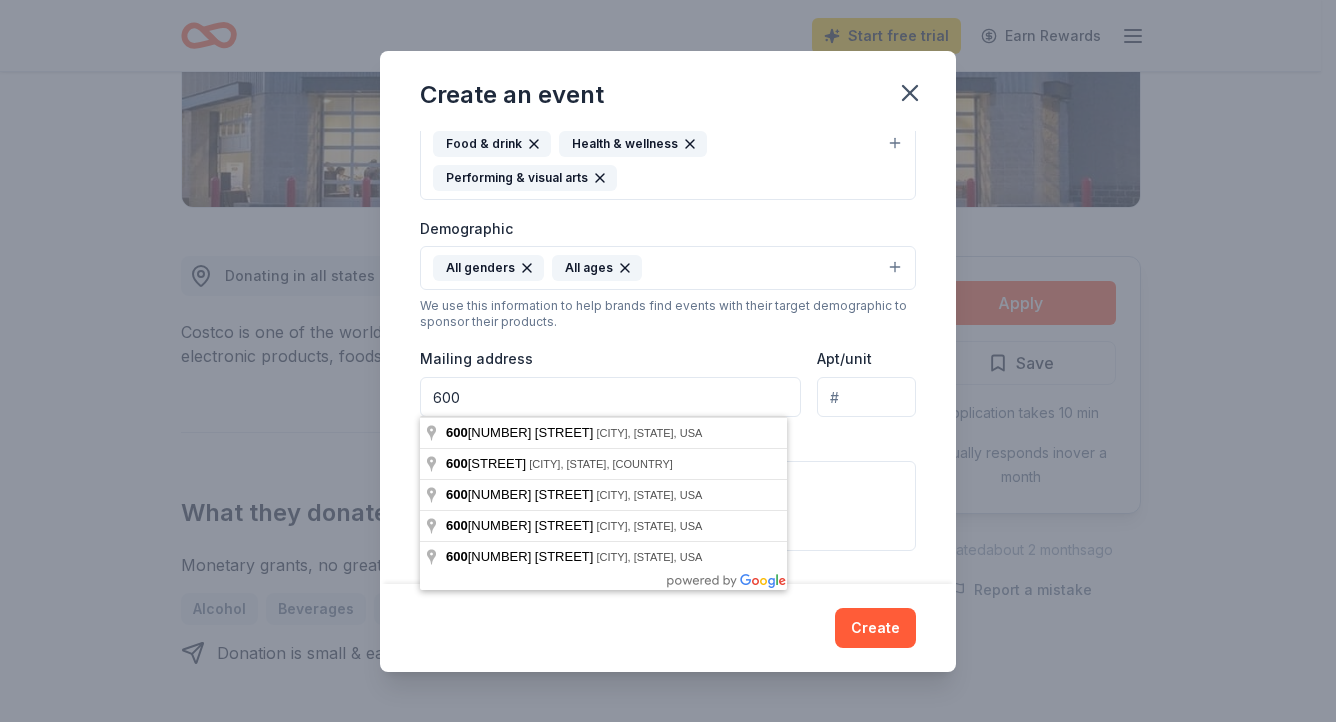 type on "[NUMBER] [STREET]" 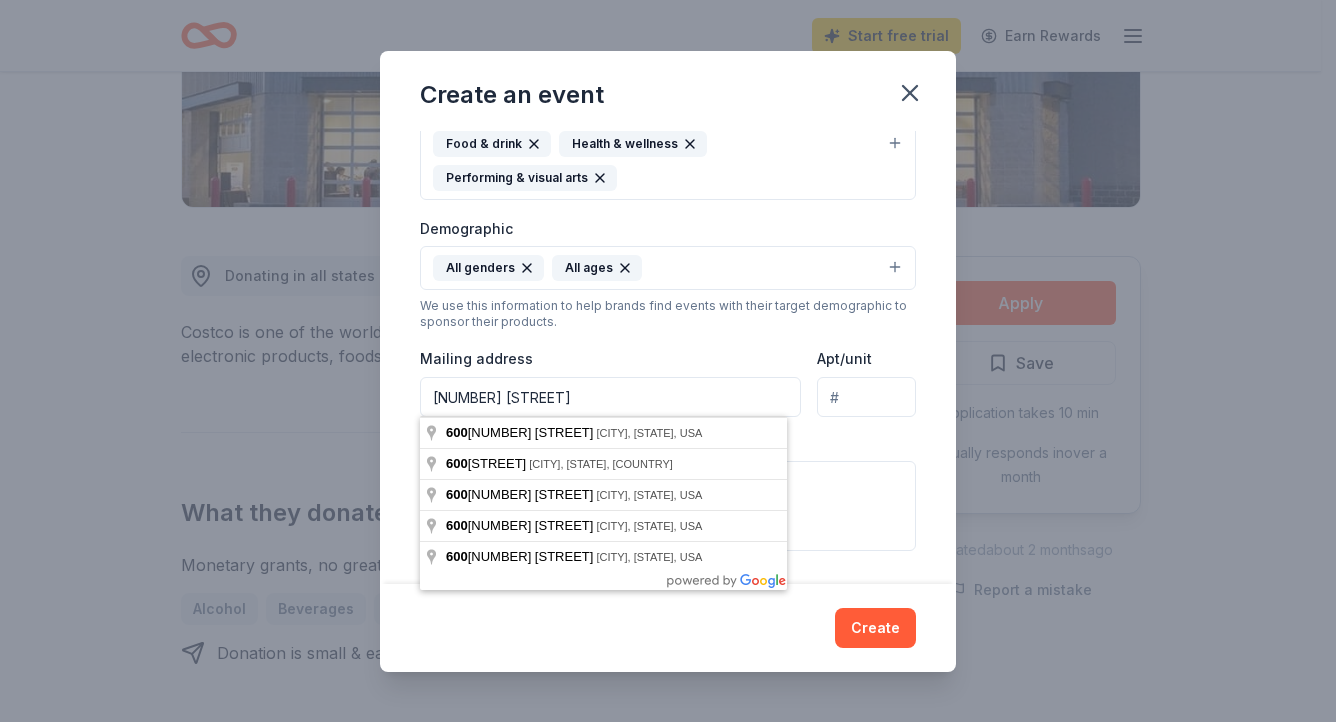 type on "[NUMBER]" 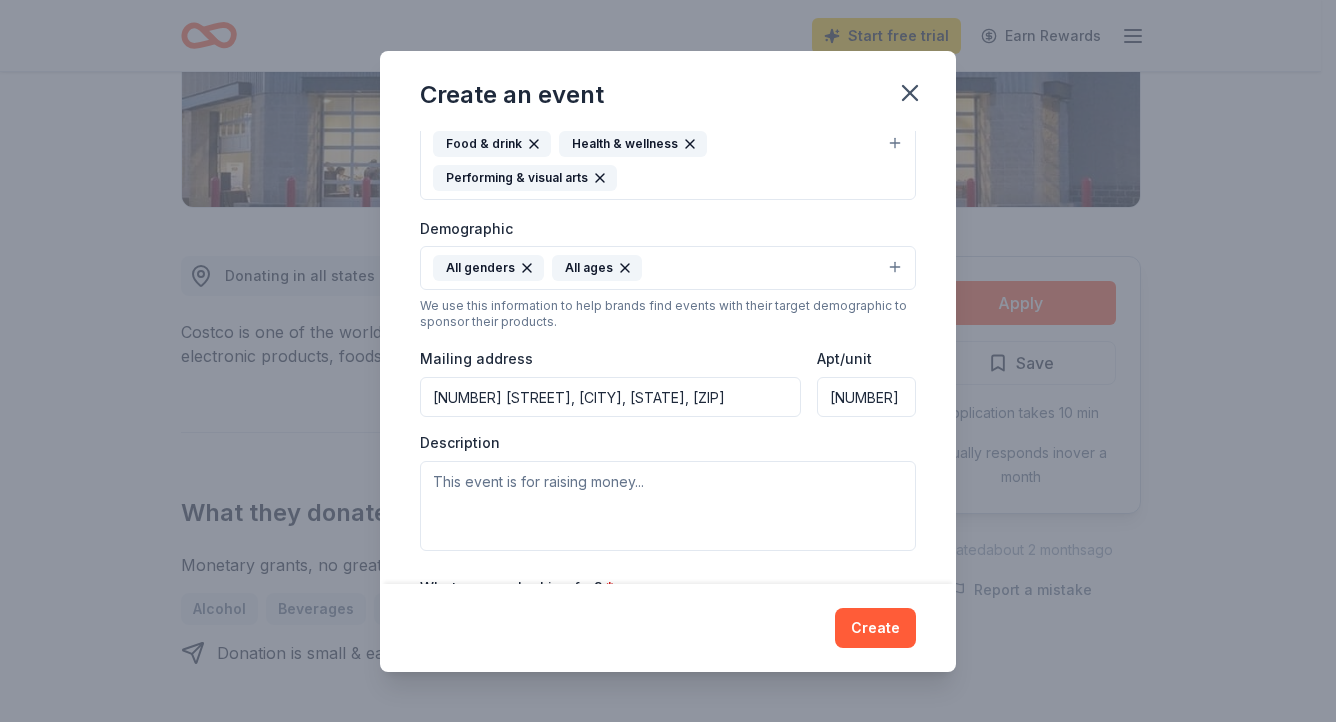 click on "[NUMBER] [STREET], [CITY], [STATE], [ZIP]" at bounding box center (610, 397) 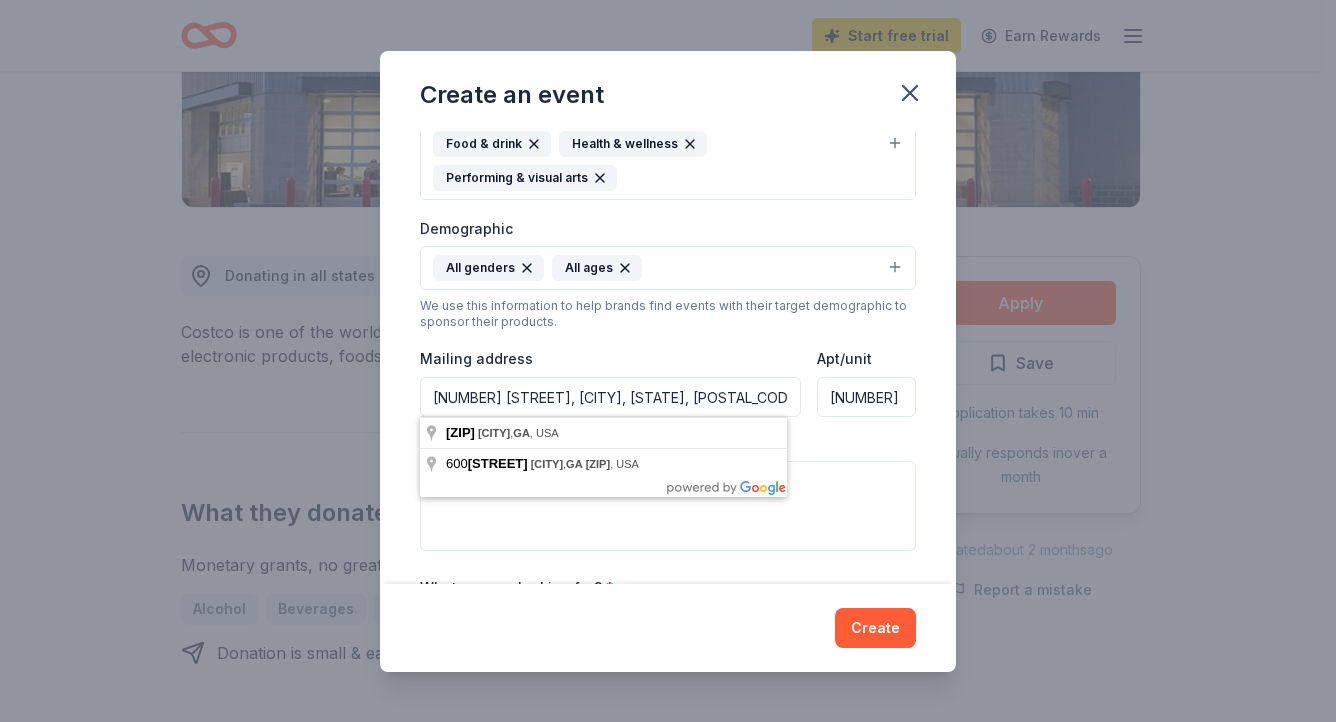 type on "[NUMBER] [STREET], [CITY], [STATE], [POSTAL_CODE]" 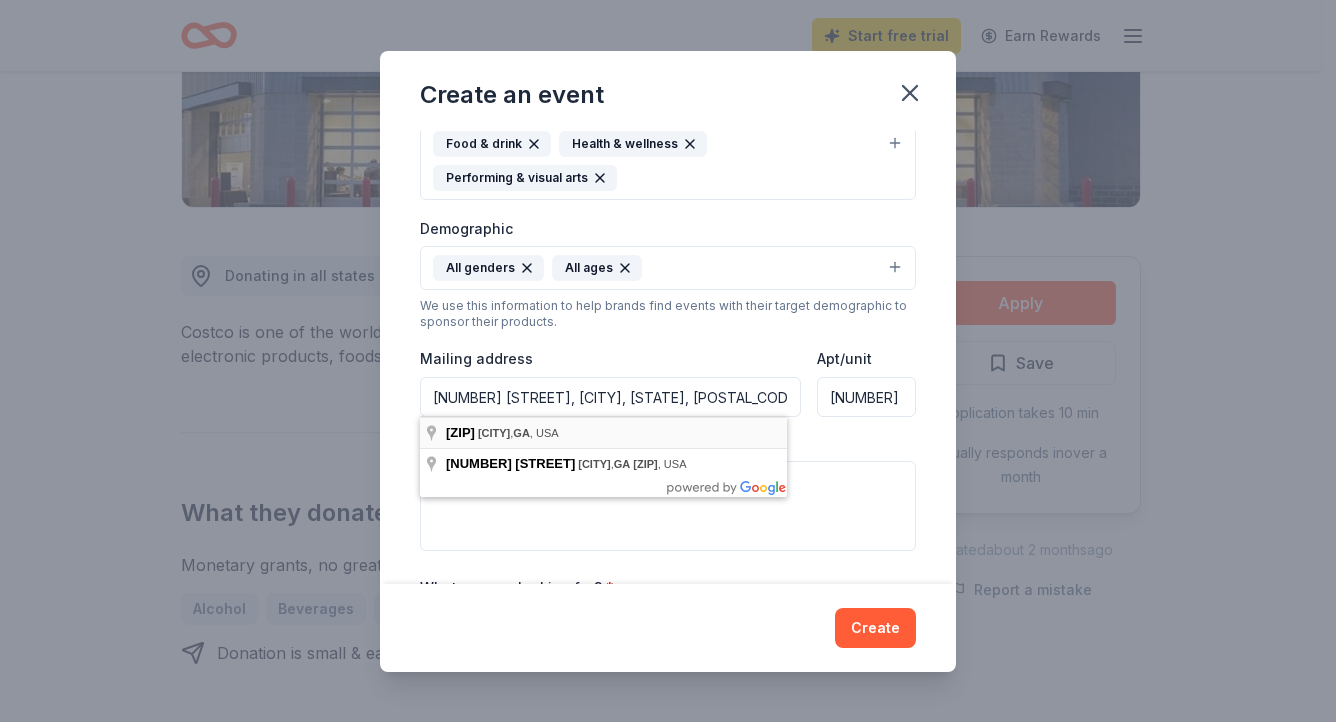 drag, startPoint x: 774, startPoint y: 403, endPoint x: 428, endPoint y: 422, distance: 346.52127 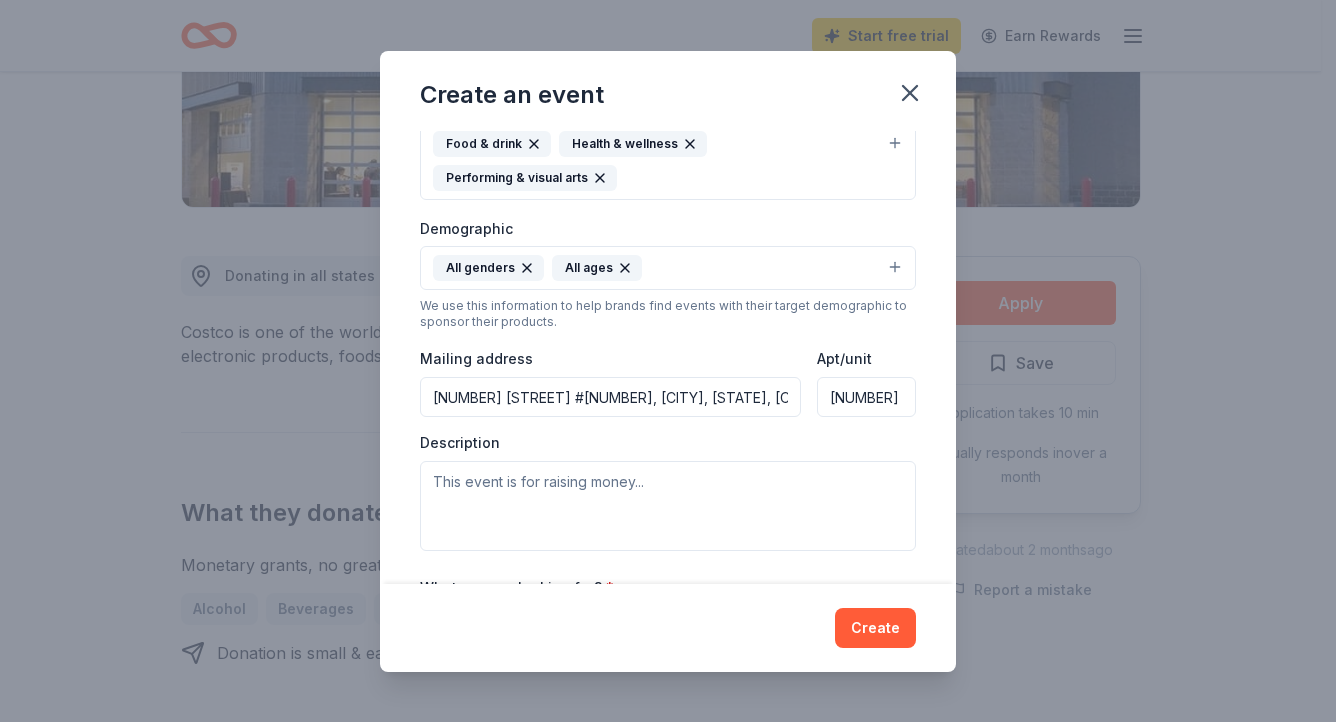 type on "[NUMBER] [STREET], [CITY], [STATE]" 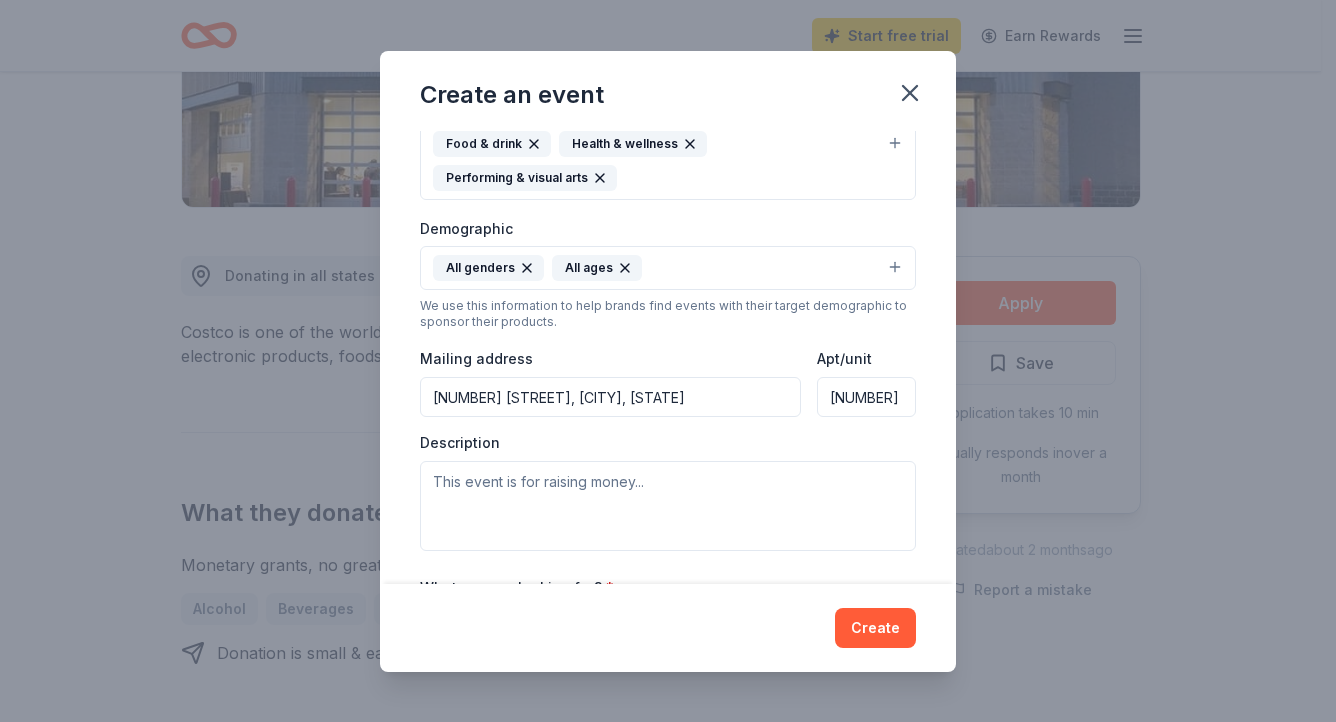 click on "[NUMBER] [STREET], [CITY], [STATE]" at bounding box center [610, 397] 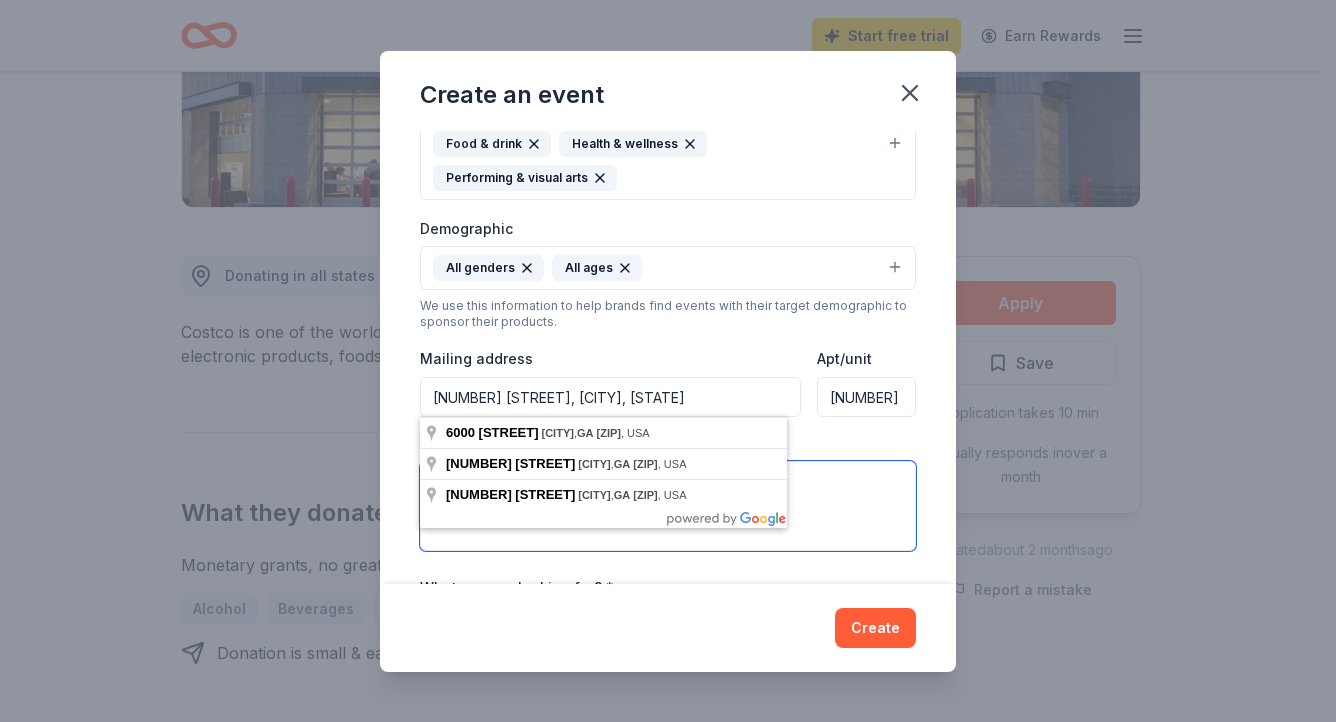 click at bounding box center [668, 506] 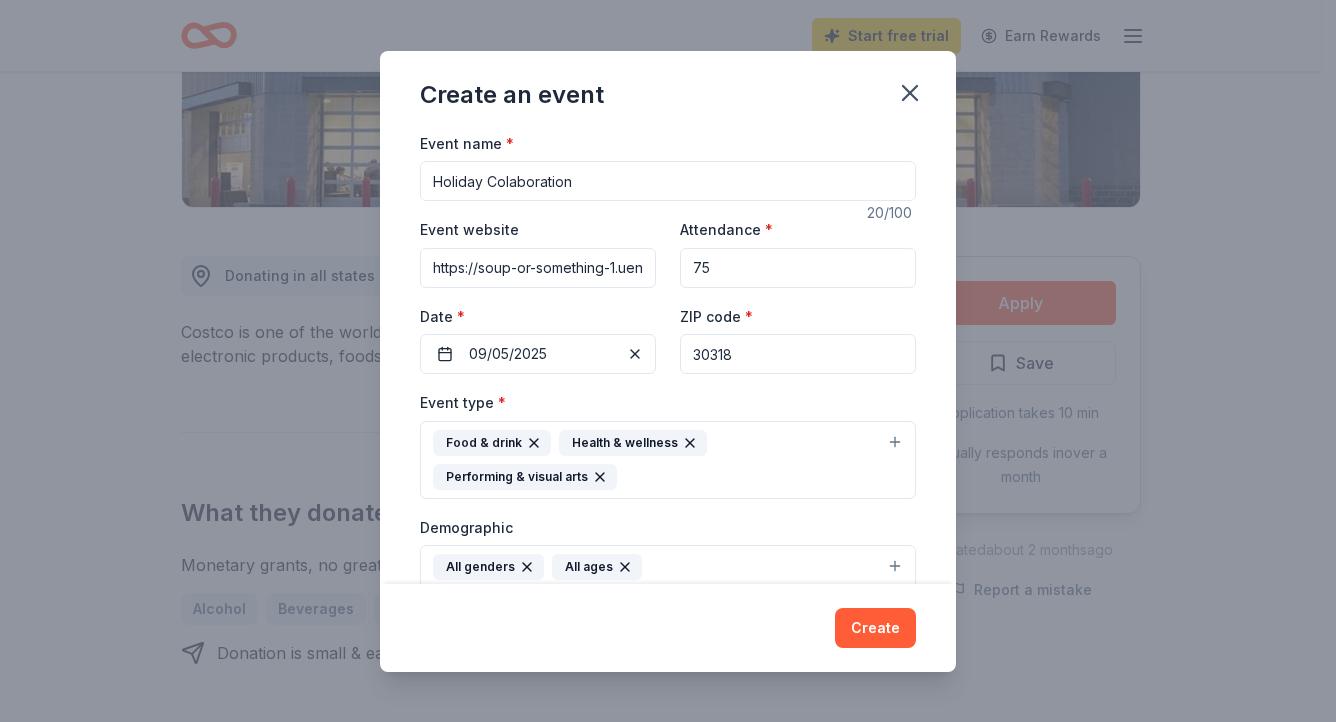 scroll, scrollTop: 400, scrollLeft: 0, axis: vertical 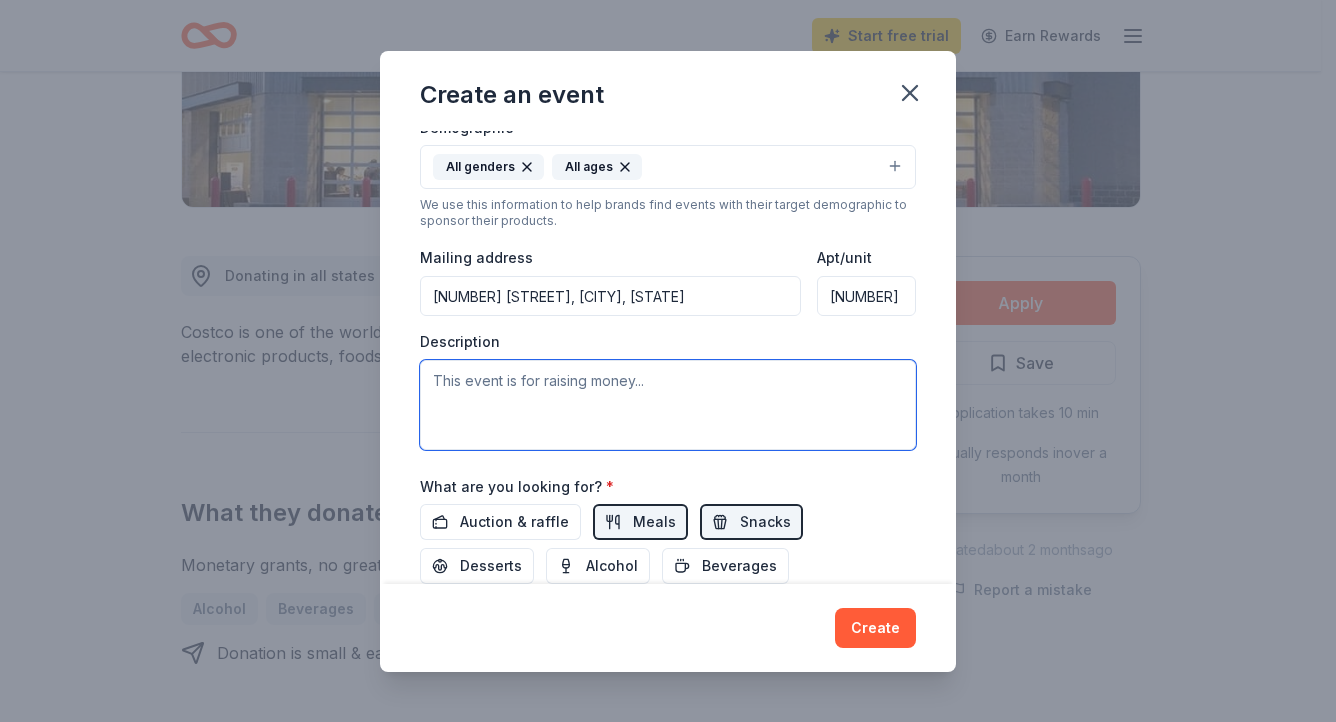 click at bounding box center (668, 405) 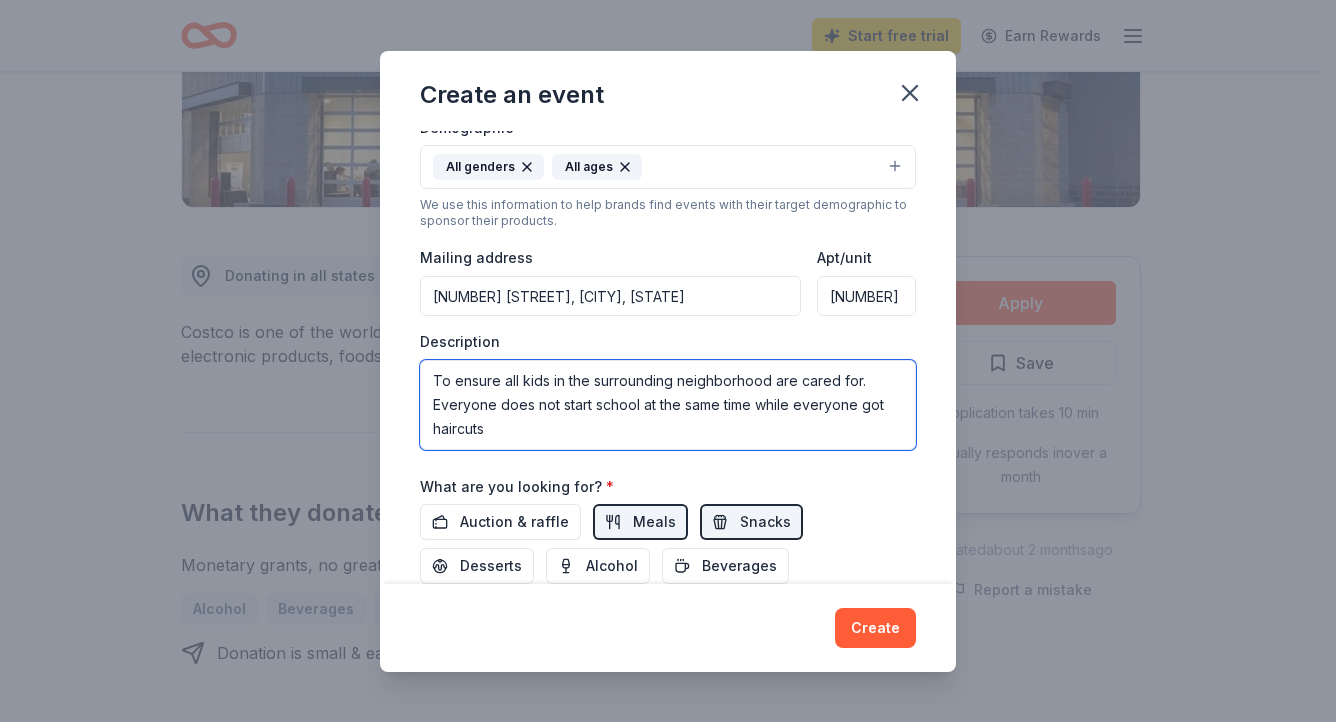 click on "To ensure all kids in the surrounding neighborhood are cared for. Everyone does not start school at the same time while everyone got haircuts" at bounding box center (668, 405) 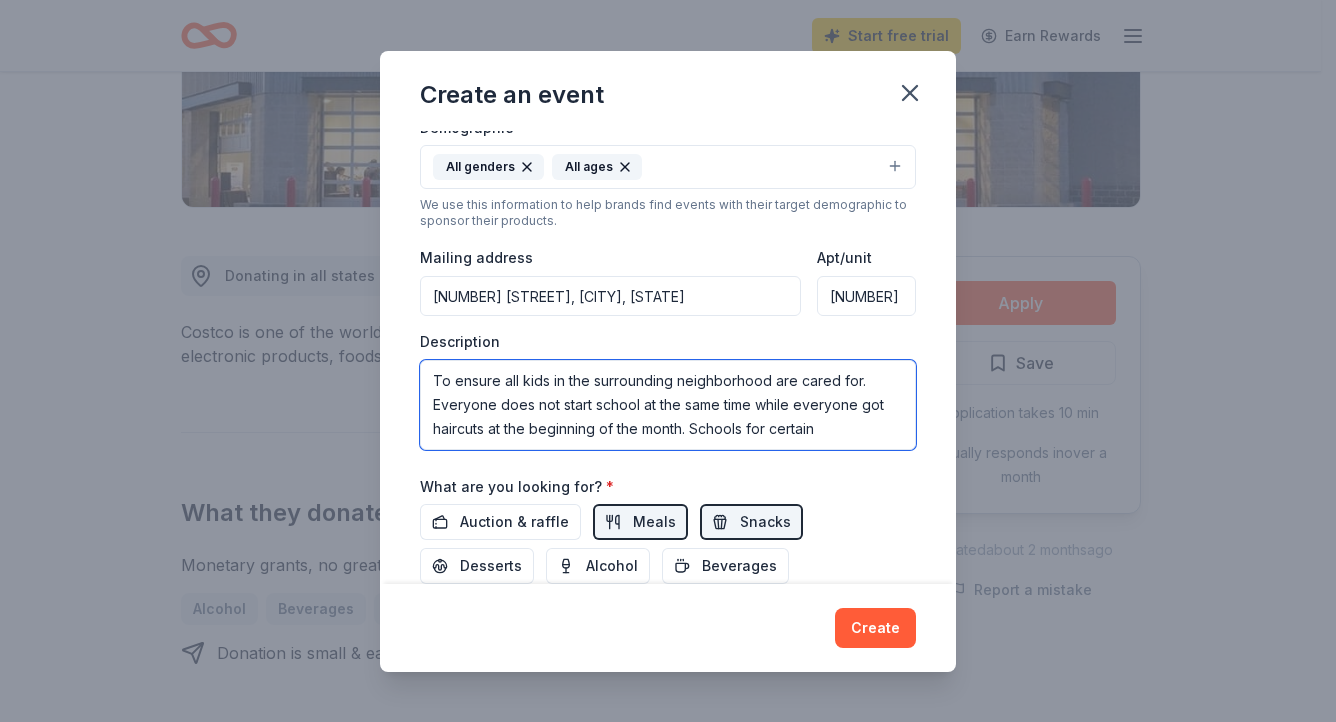 click on "To ensure all kids in the surrounding neighborhood are cared for. Everyone does not start school at the same time while everyone got haircuts at the beginning of the month. Schools for certain" at bounding box center (668, 405) 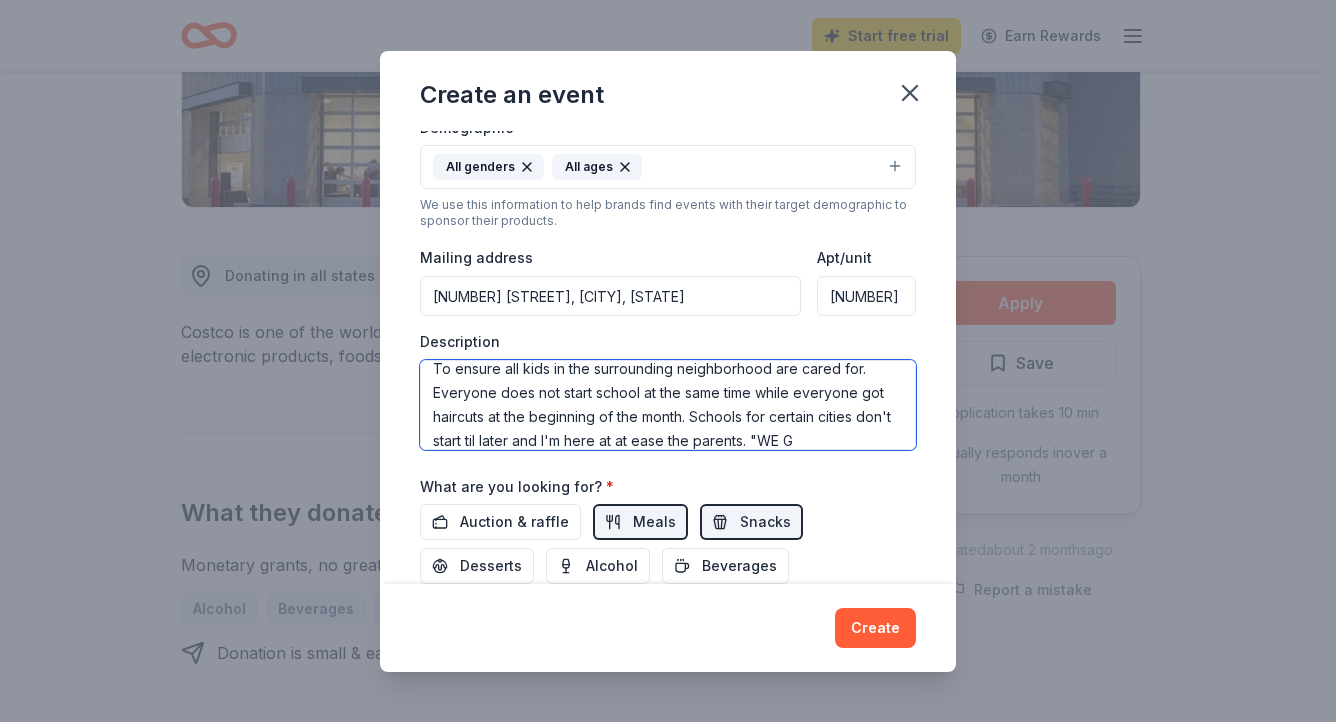 scroll, scrollTop: 36, scrollLeft: 0, axis: vertical 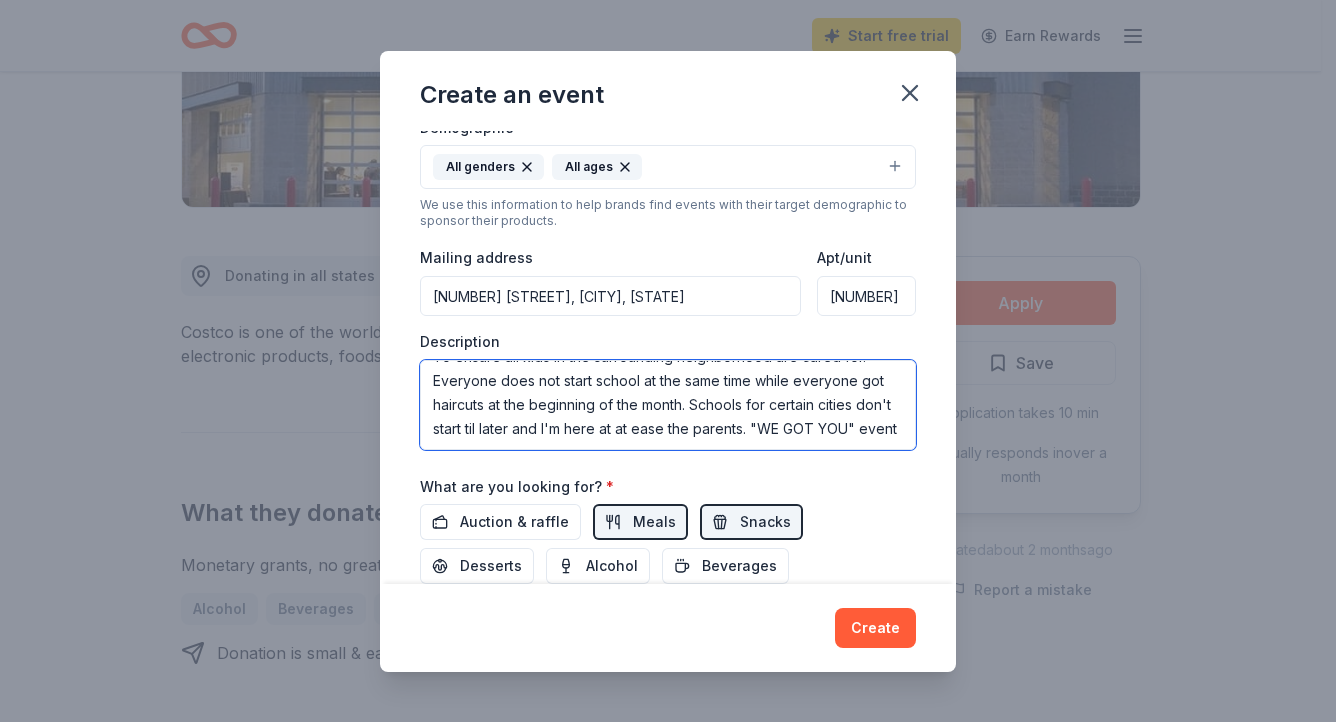 click on "To ensure all kids in the surrounding neighborhood are cared for. Everyone does not start school at the same time while everyone got haircuts at the beginning of the month. Schools for certain cities don't start til later and I'm here at at ease the parents. "WE GOT YOU" event" at bounding box center [668, 405] 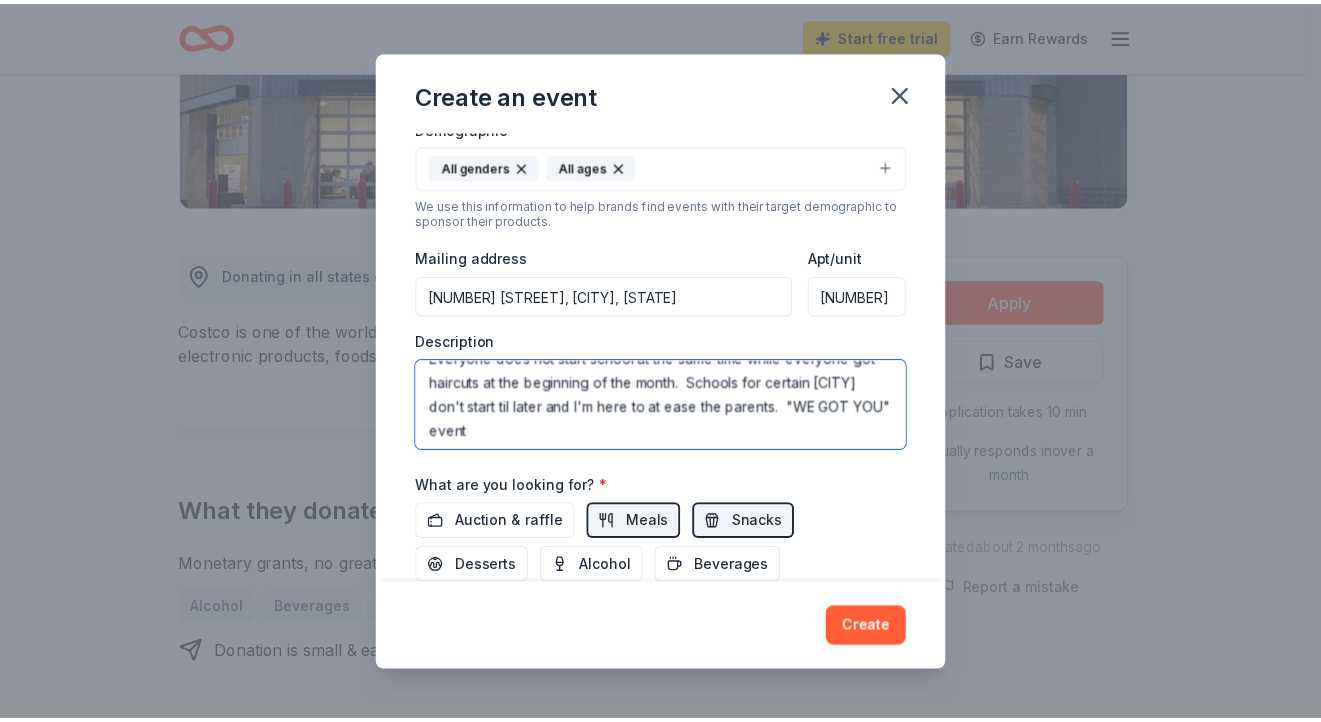 scroll, scrollTop: 48, scrollLeft: 0, axis: vertical 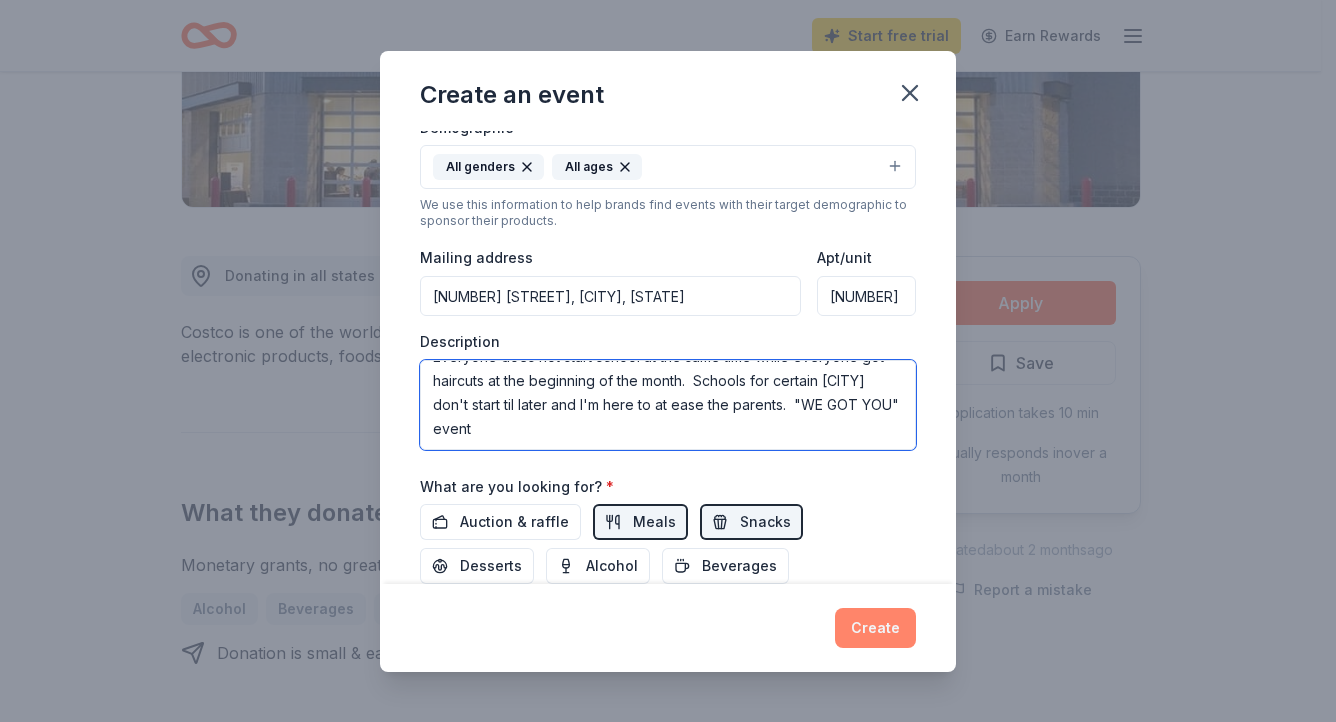 type on "To ensure all kids in the surrounding neighborhood are cared for.  Everyone does not start school at the same time while everyone got haircuts at the beginning of the month.  Schools for certain [CITY] don't start til later and I'm here to at ease the parents.  "WE GOT YOU" event" 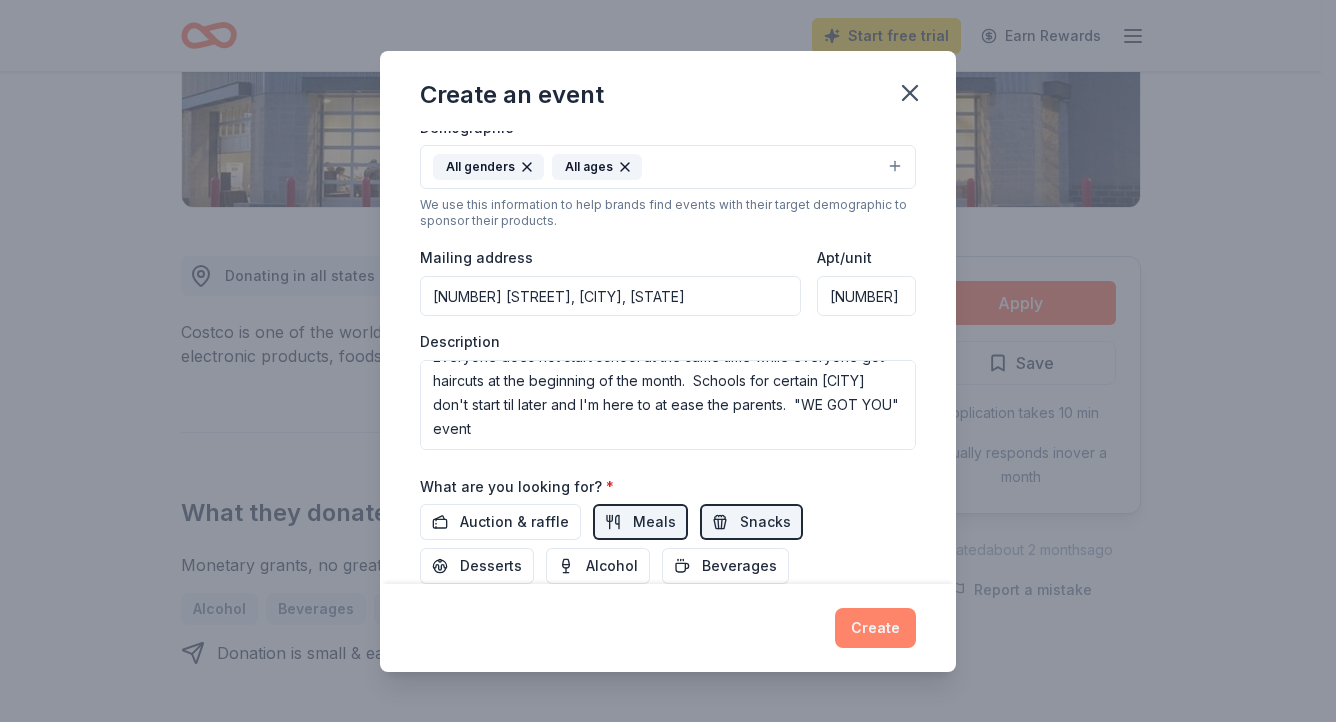 click on "Create" at bounding box center (875, 628) 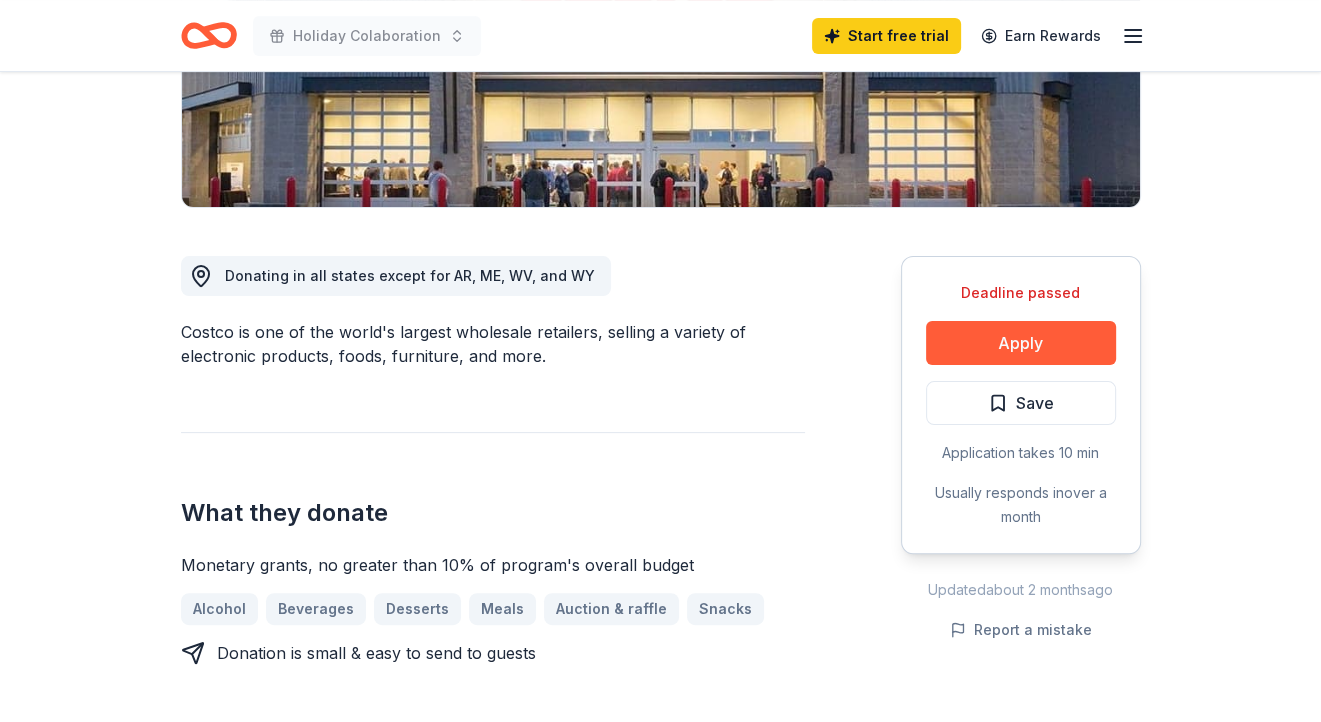 scroll, scrollTop: 0, scrollLeft: 0, axis: both 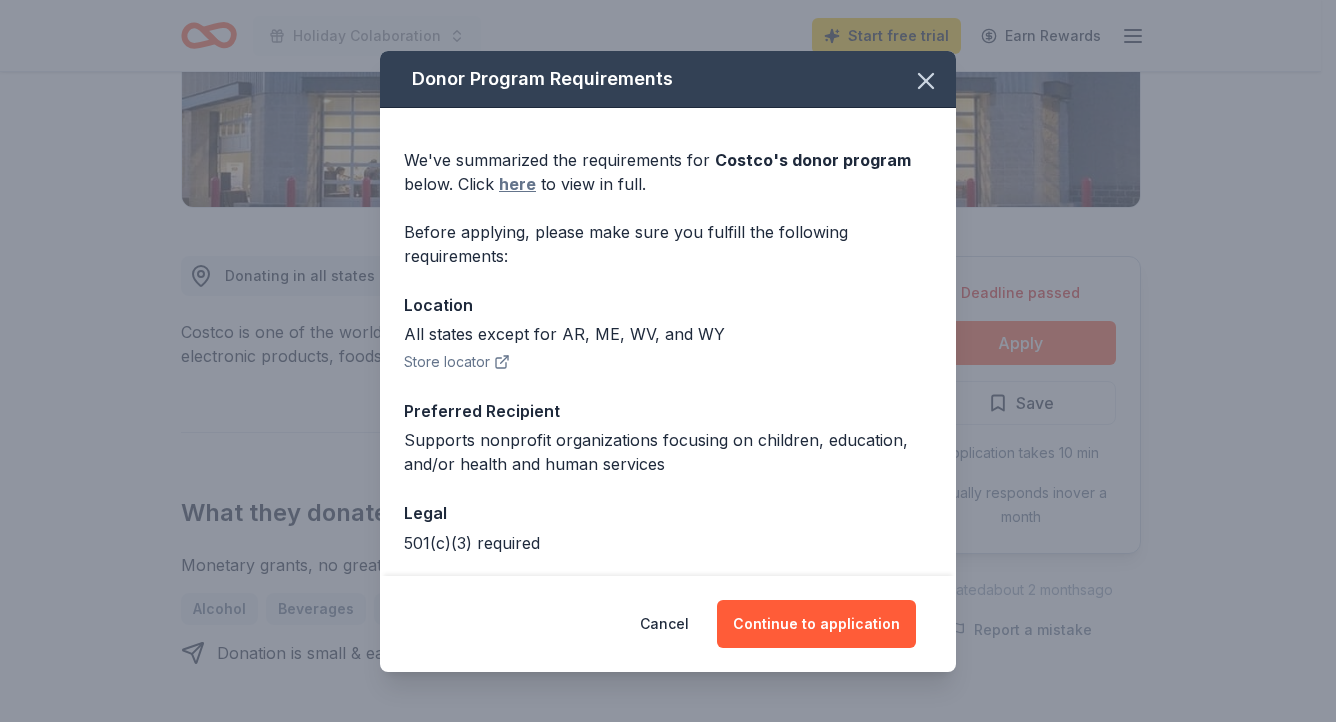 click on "here" at bounding box center [517, 184] 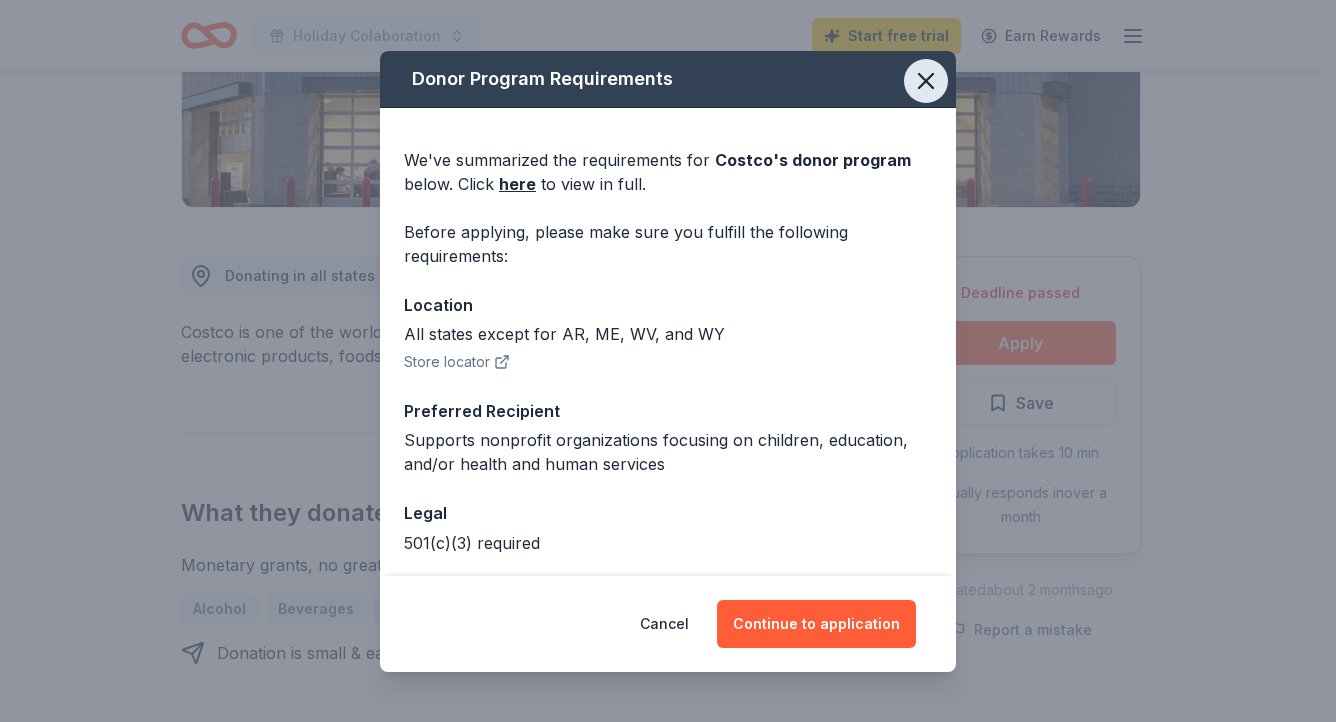 click 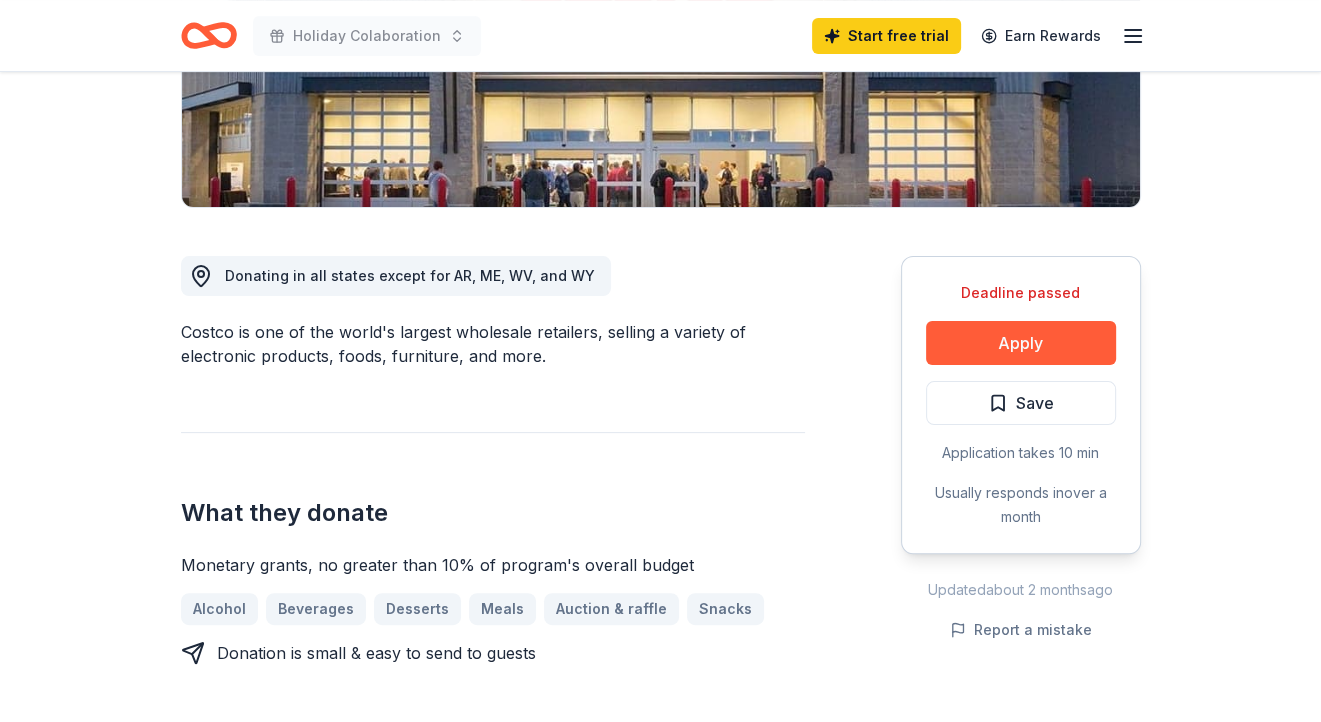 scroll, scrollTop: 200, scrollLeft: 0, axis: vertical 